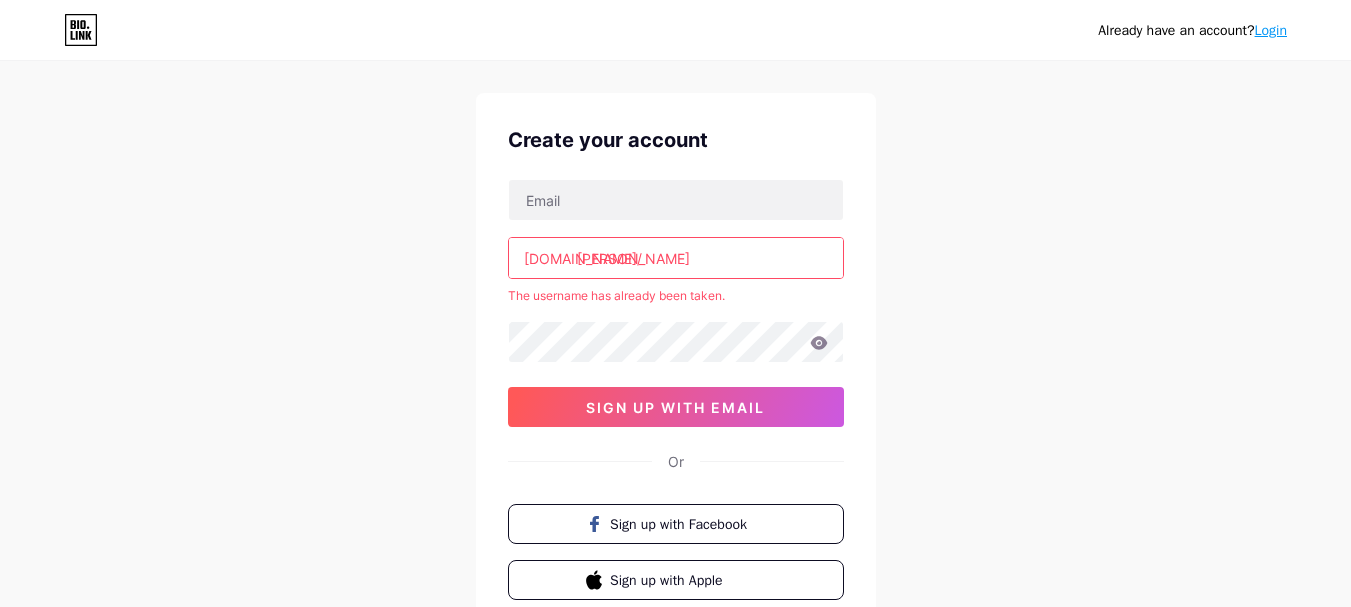 scroll, scrollTop: 0, scrollLeft: 0, axis: both 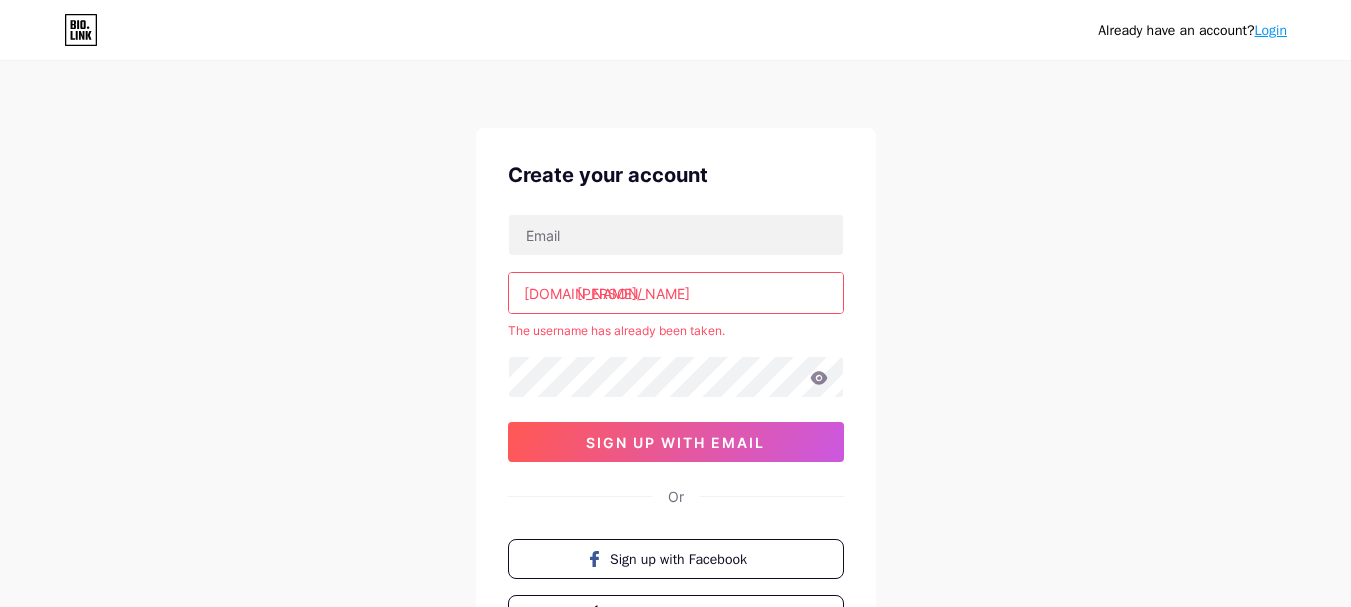 click on "Enzo" at bounding box center (676, 293) 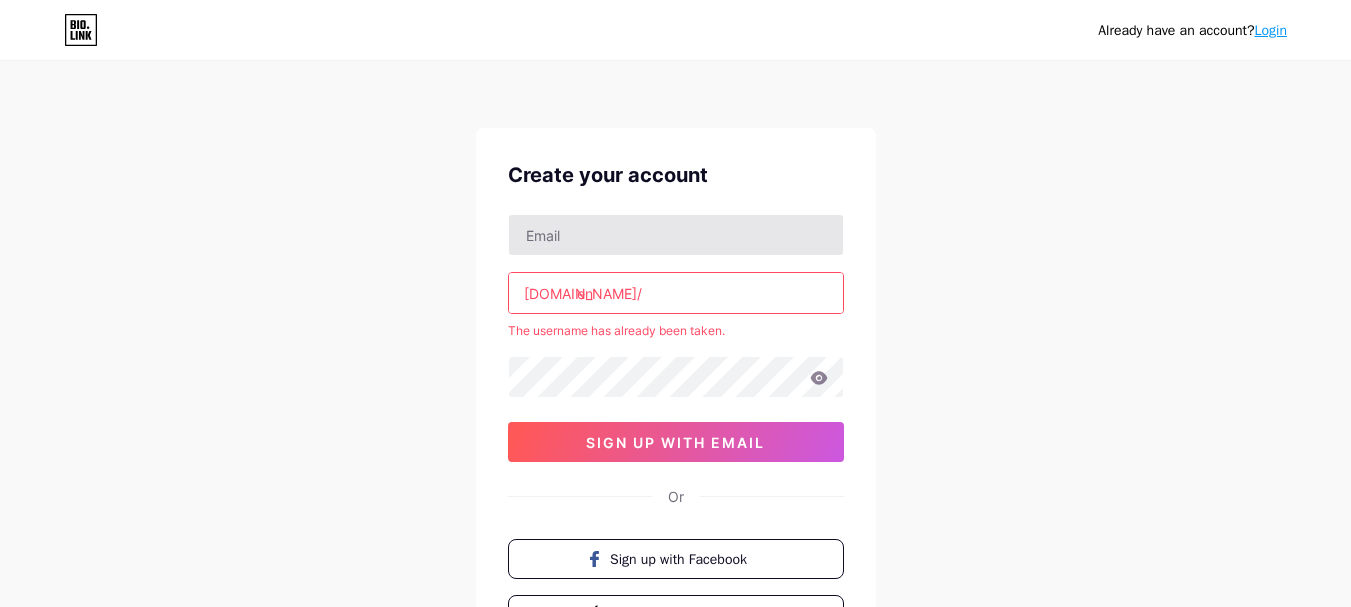 type on "e" 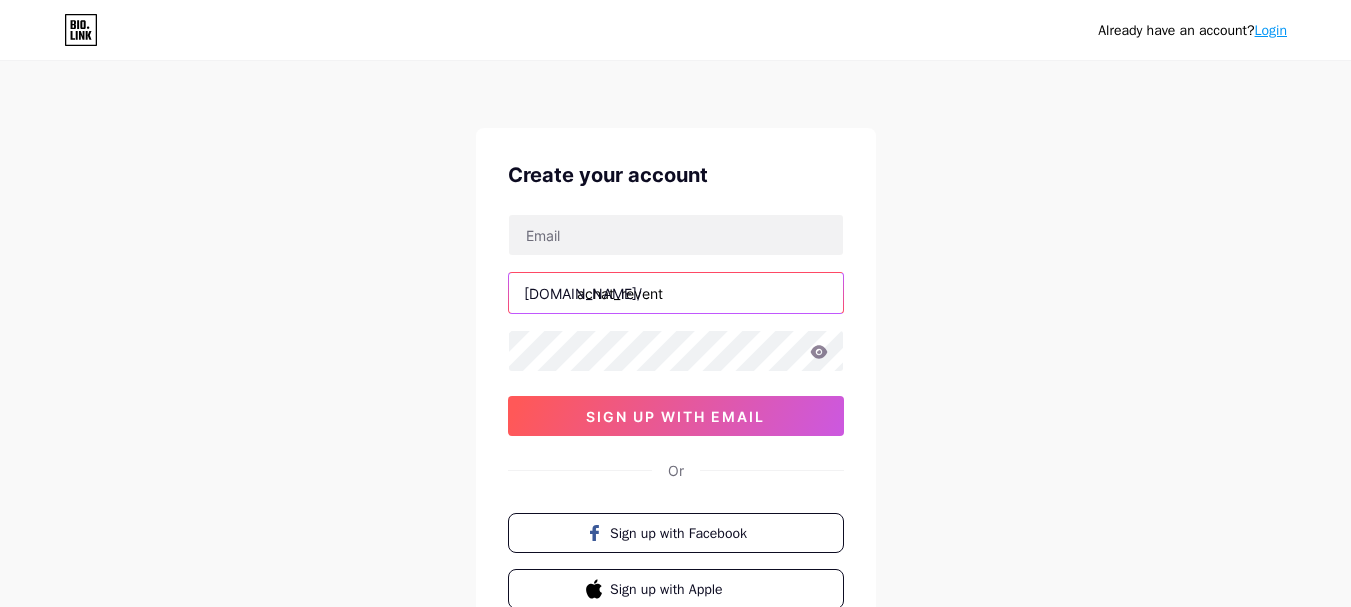 type on "achat_revent" 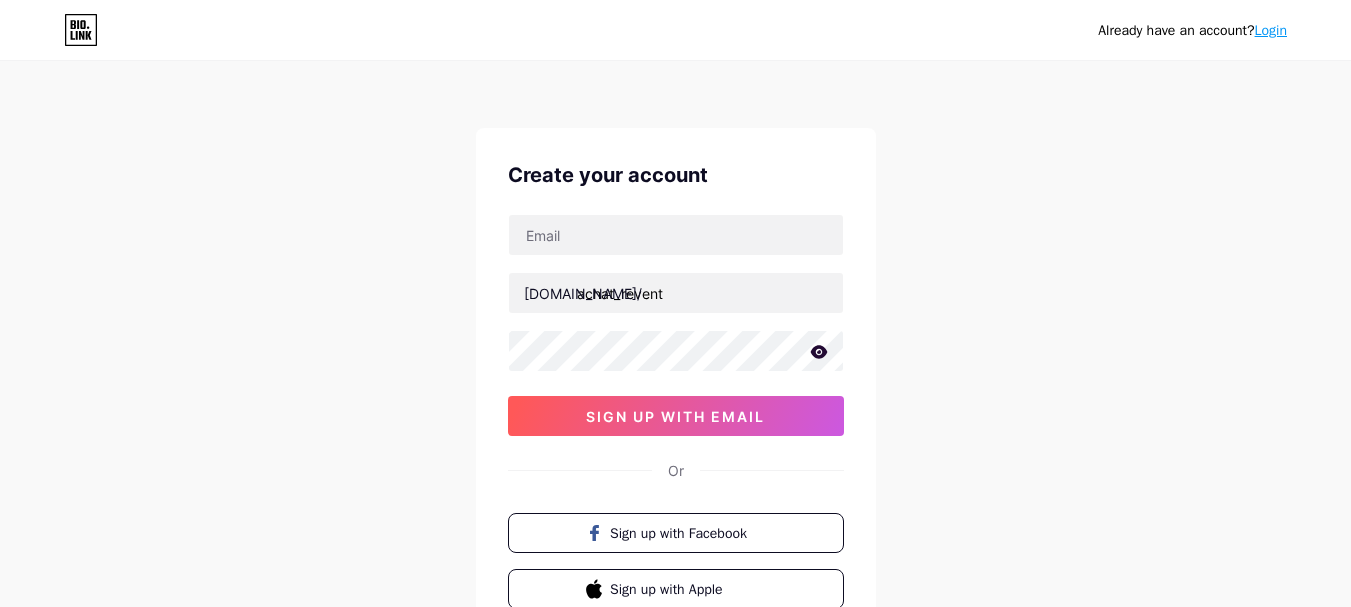 click 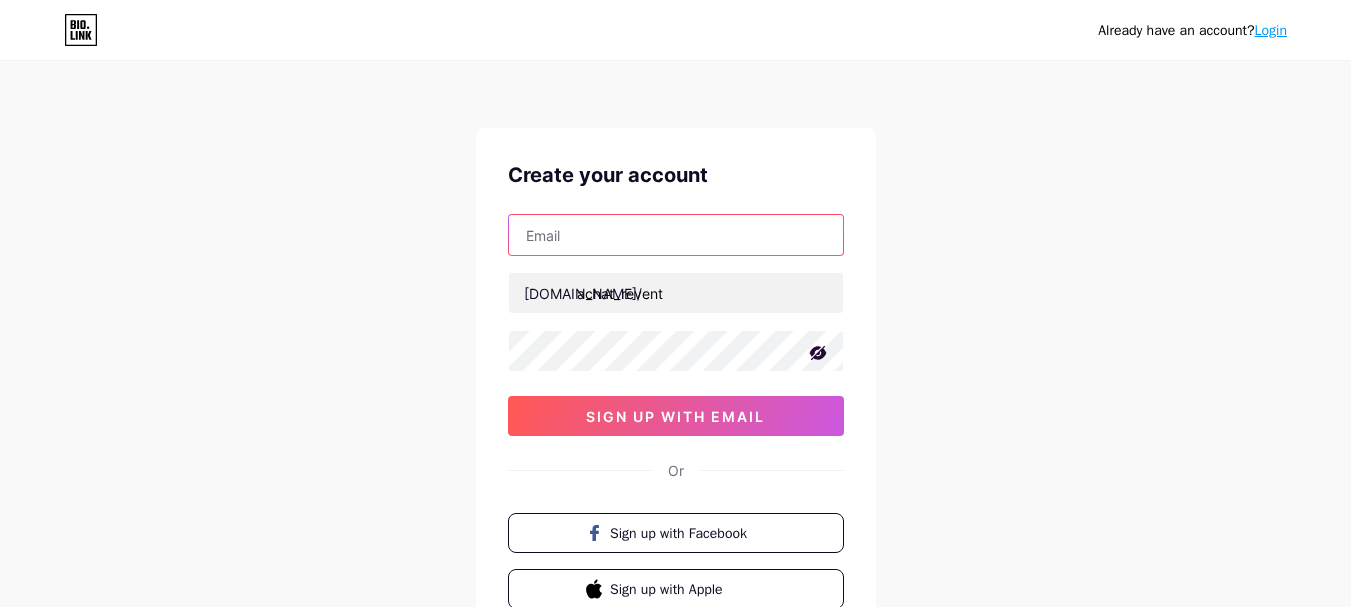 click at bounding box center [676, 235] 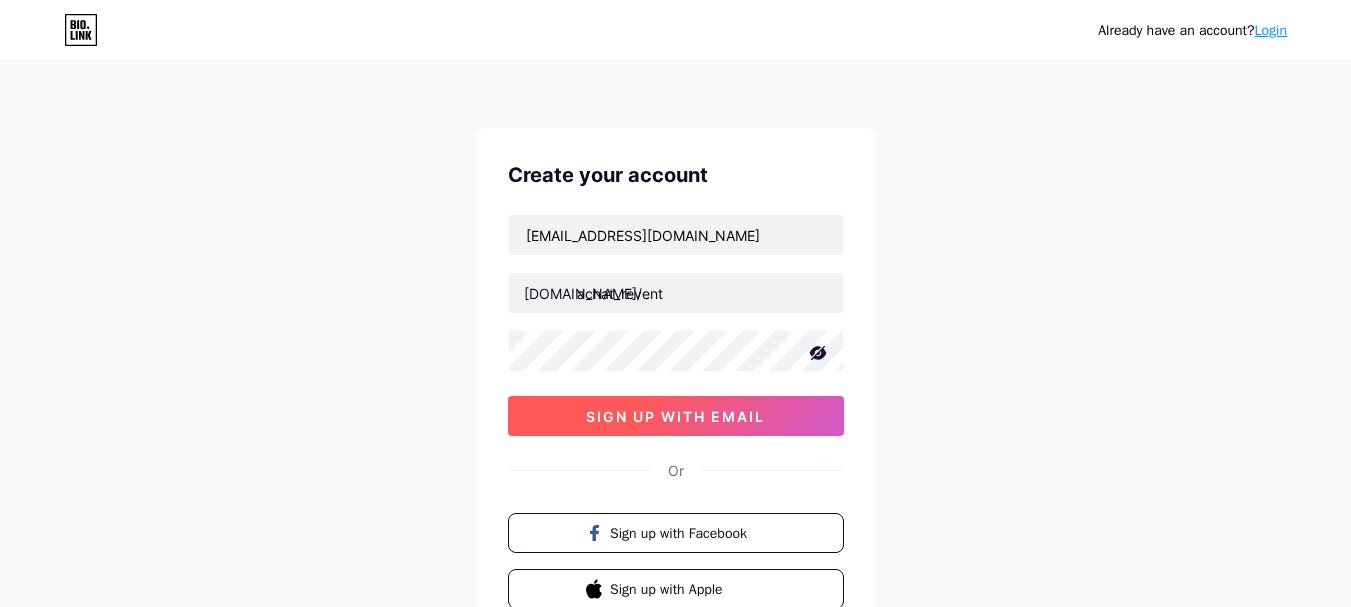 click on "sign up with email" at bounding box center (675, 416) 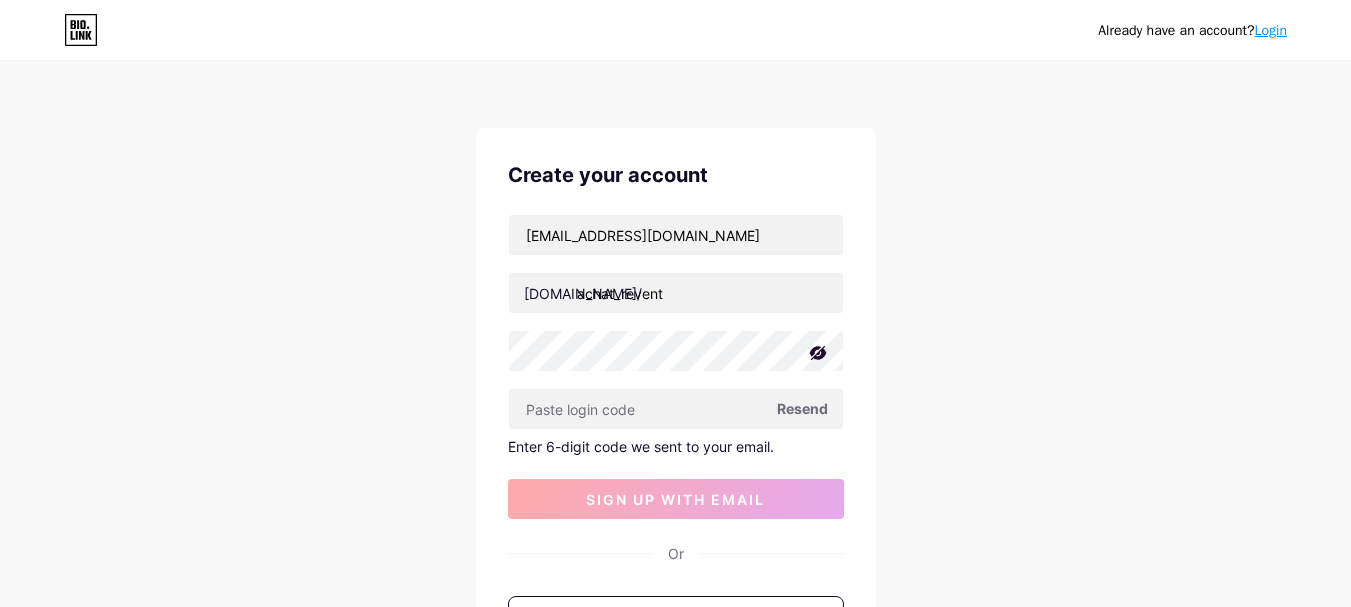 click on "Resend" at bounding box center [802, 408] 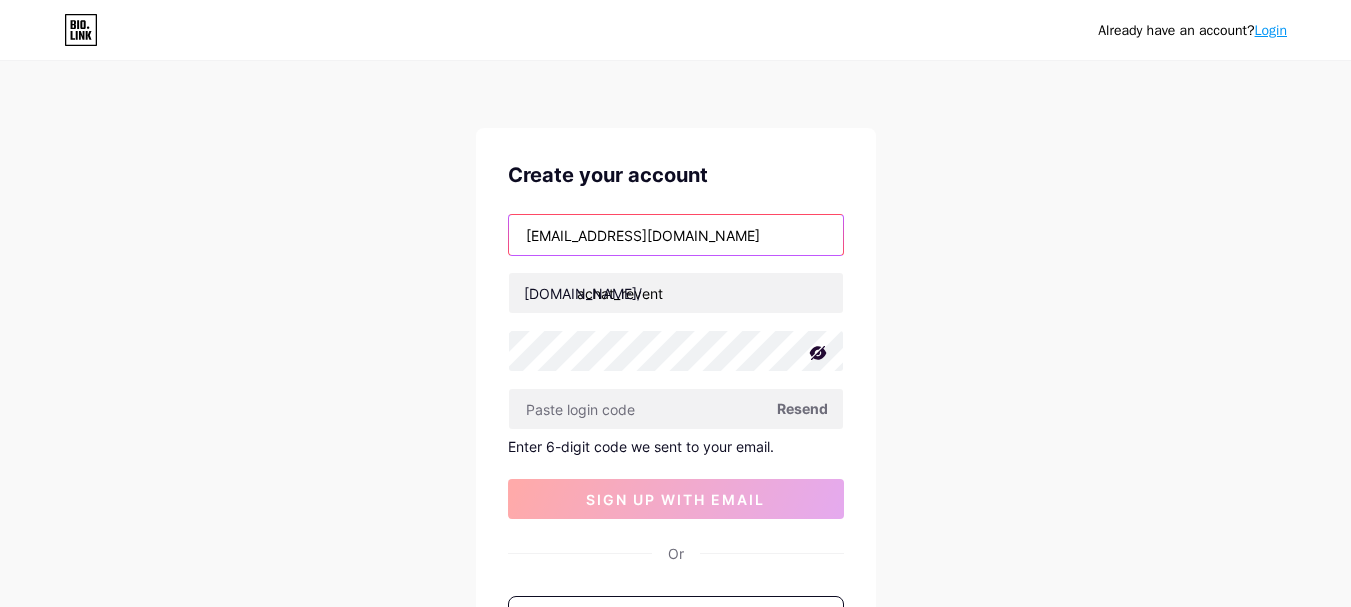 click on "Enzogaignou@icloud.com" at bounding box center (676, 235) 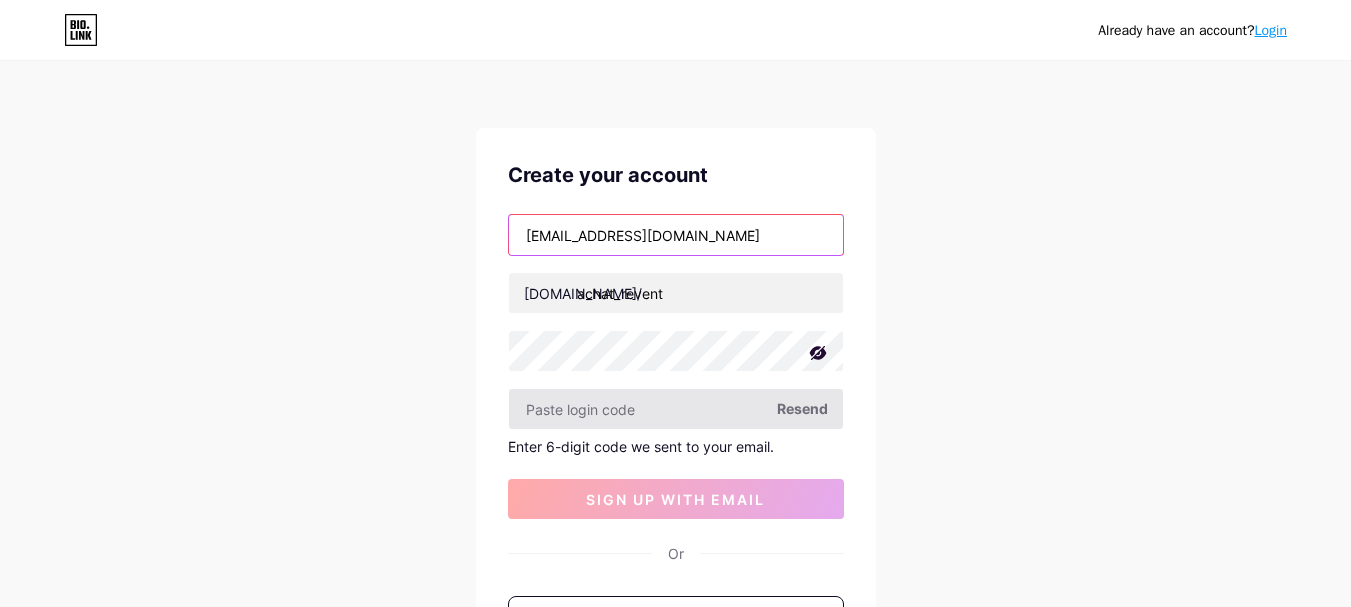 type on "[EMAIL_ADDRESS][DOMAIN_NAME]" 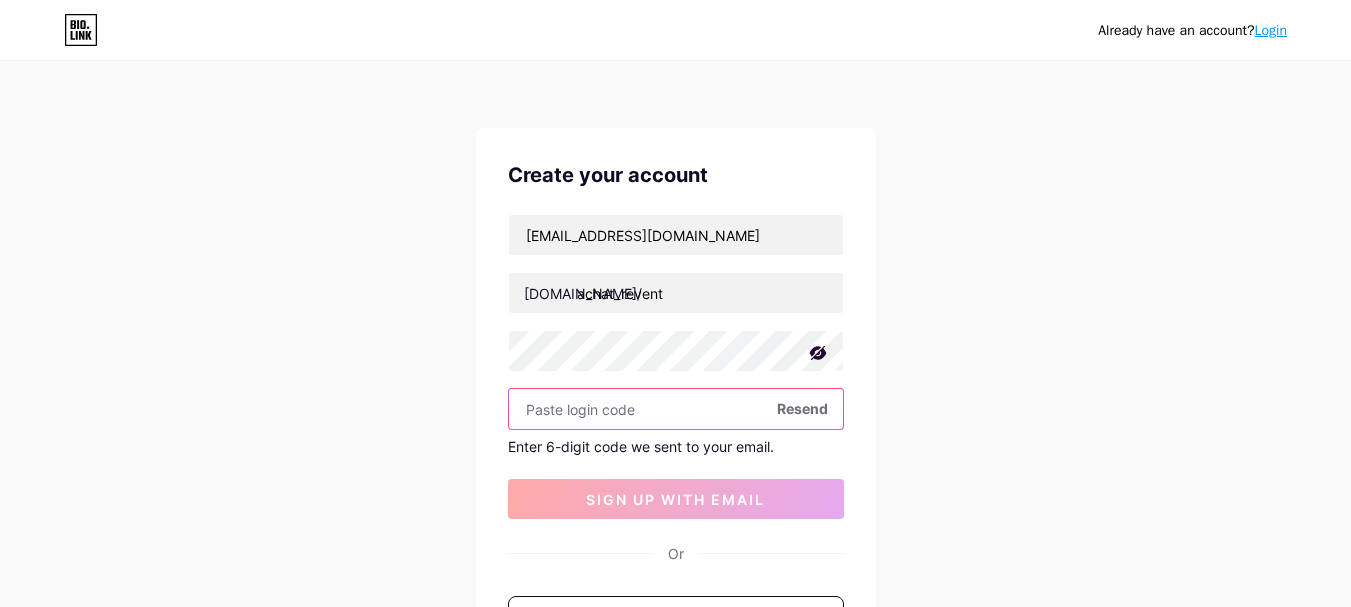 click at bounding box center [676, 409] 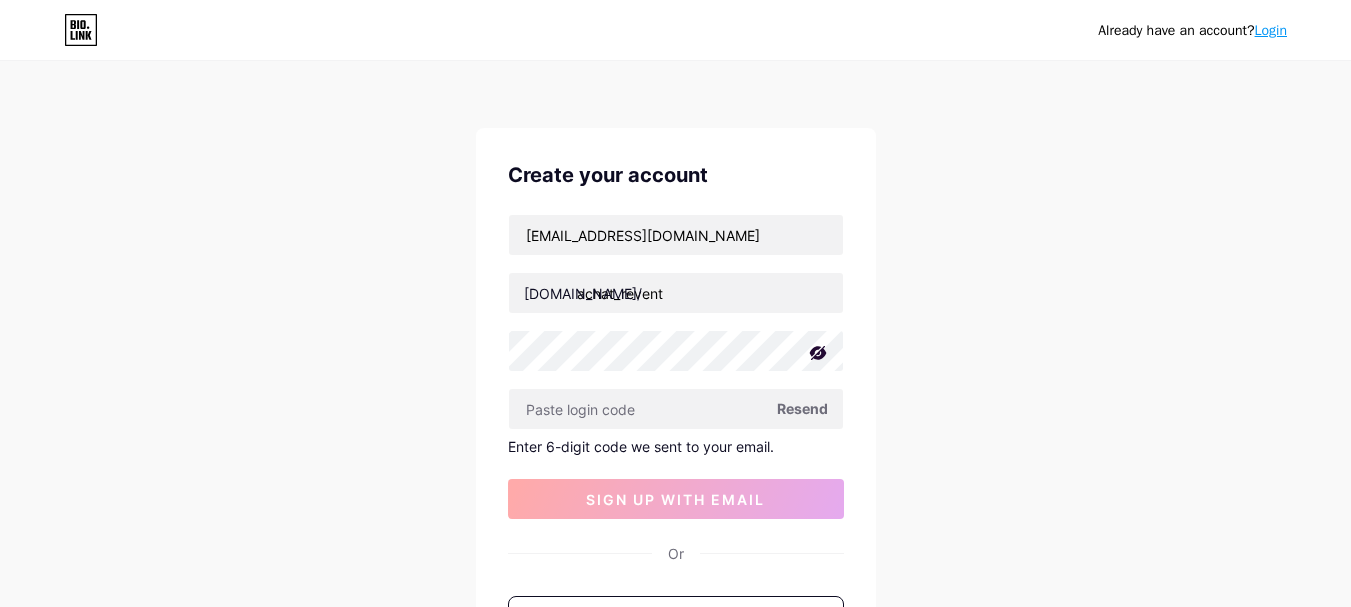 click on "Resend" at bounding box center [802, 408] 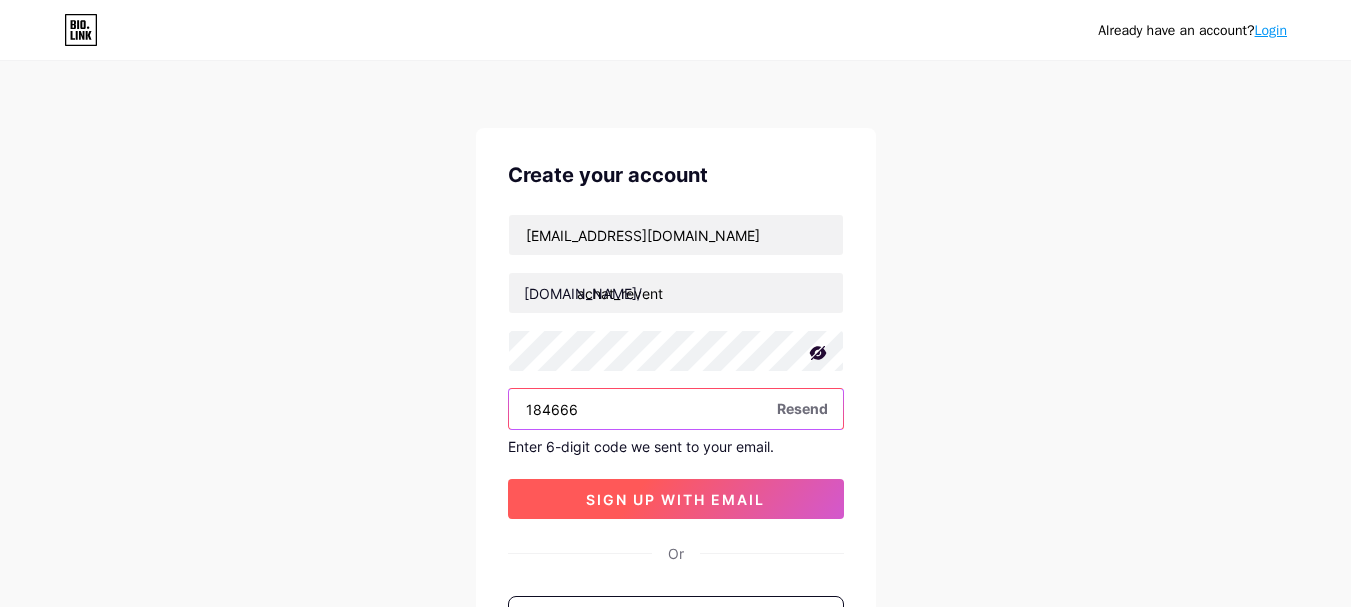 type on "184666" 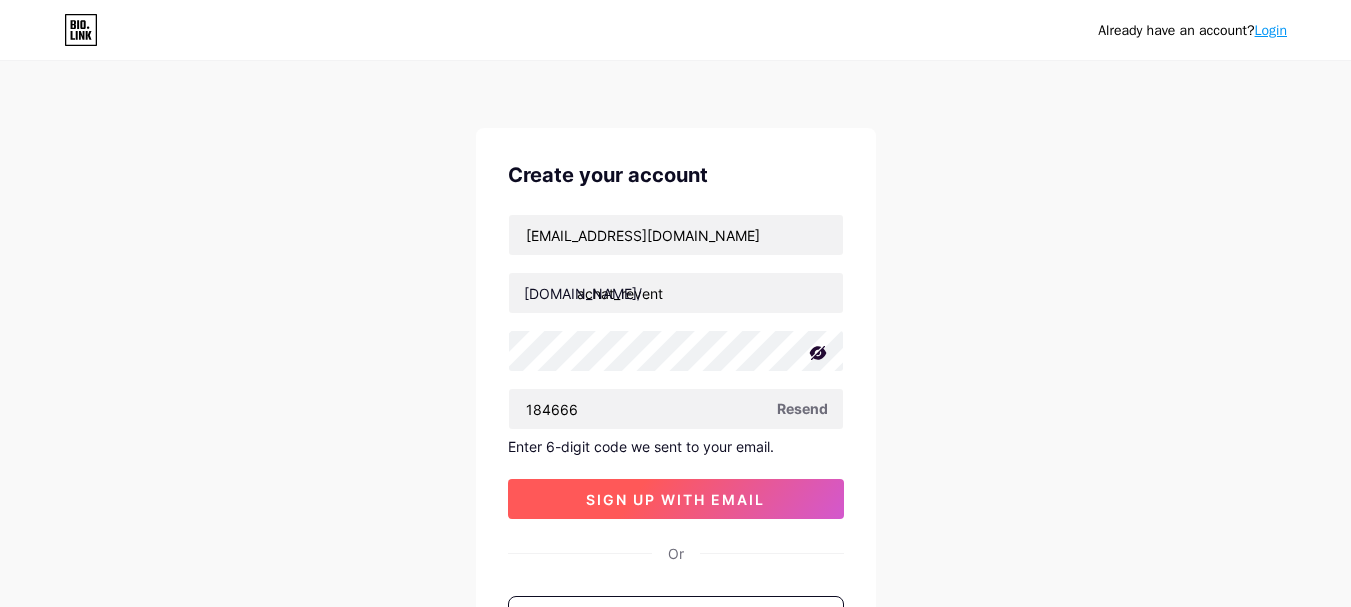click on "sign up with email" at bounding box center (676, 499) 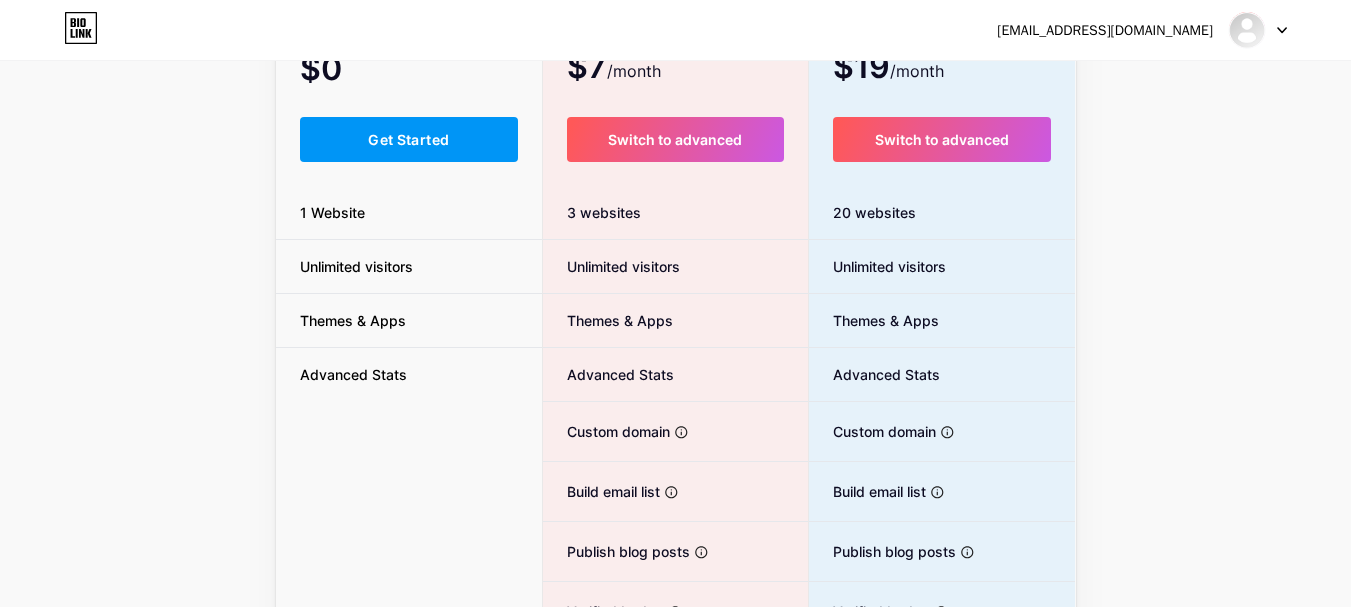 scroll, scrollTop: 100, scrollLeft: 0, axis: vertical 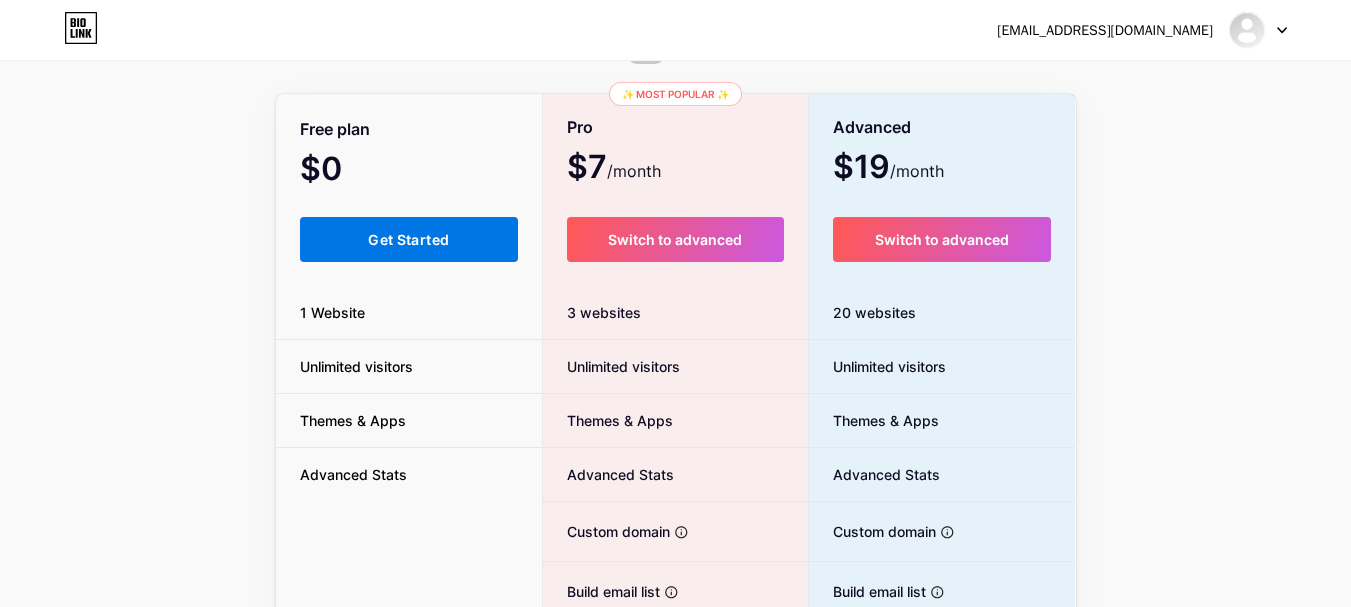 click on "Get Started" at bounding box center [408, 239] 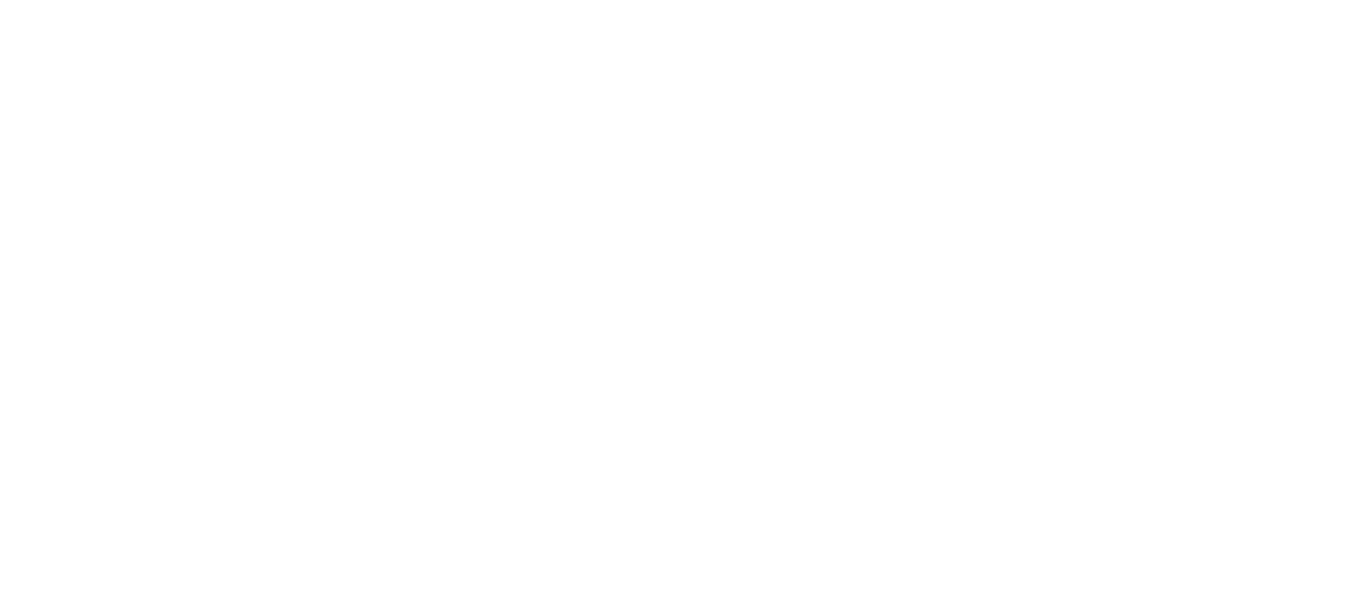 scroll, scrollTop: 0, scrollLeft: 0, axis: both 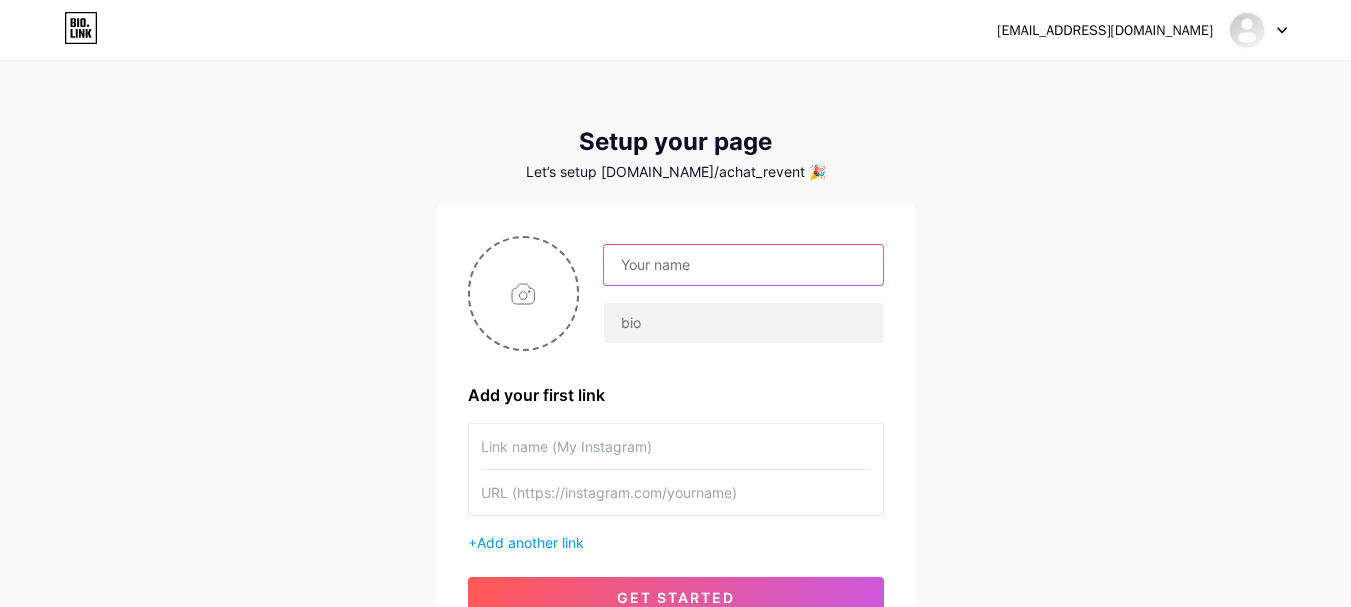 click at bounding box center [743, 265] 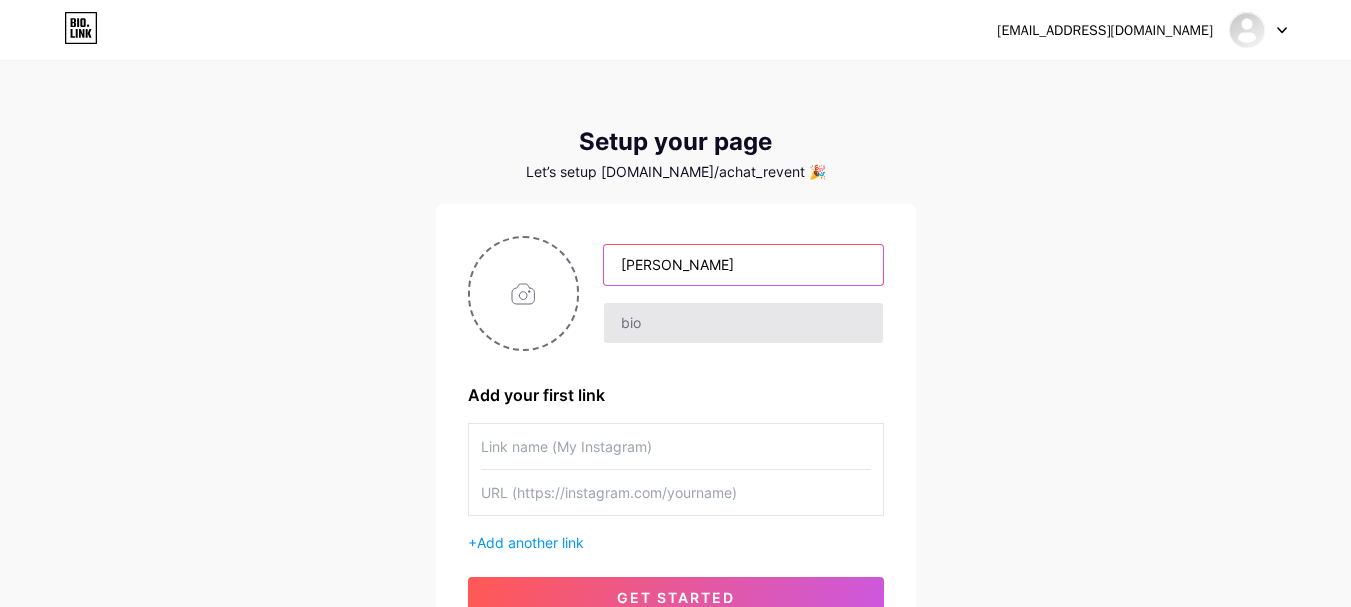 type on "Enzo" 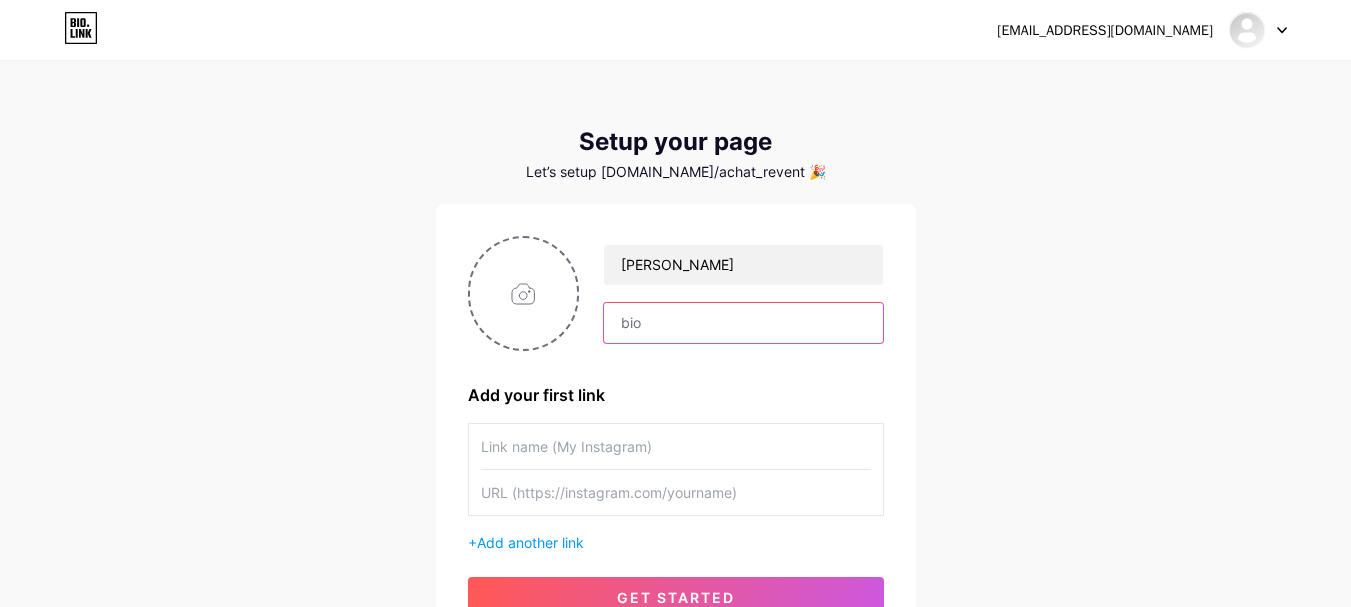 click at bounding box center [743, 323] 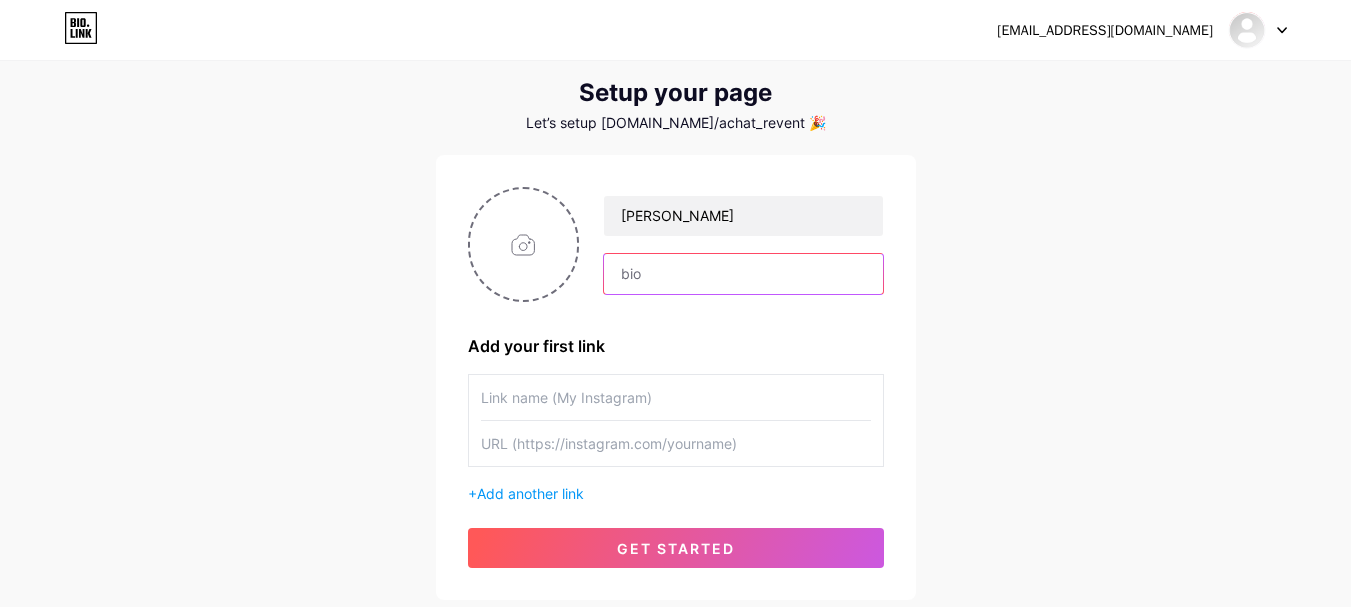 scroll, scrollTop: 0, scrollLeft: 0, axis: both 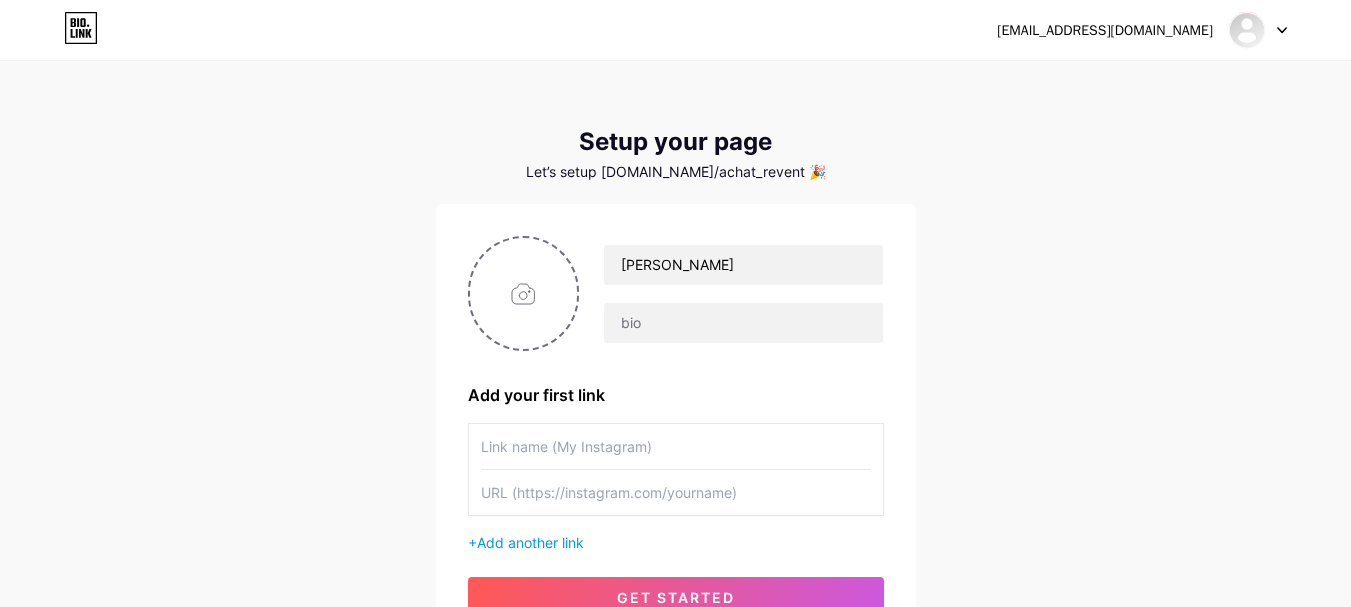 click on "Enzogaignou@gmail.com           Dashboard     Logout   Setup your page   Let’s setup bio.link/achat_revent 🎉               Enzo         Add your first link
+  Add another link     get started" at bounding box center [675, 356] 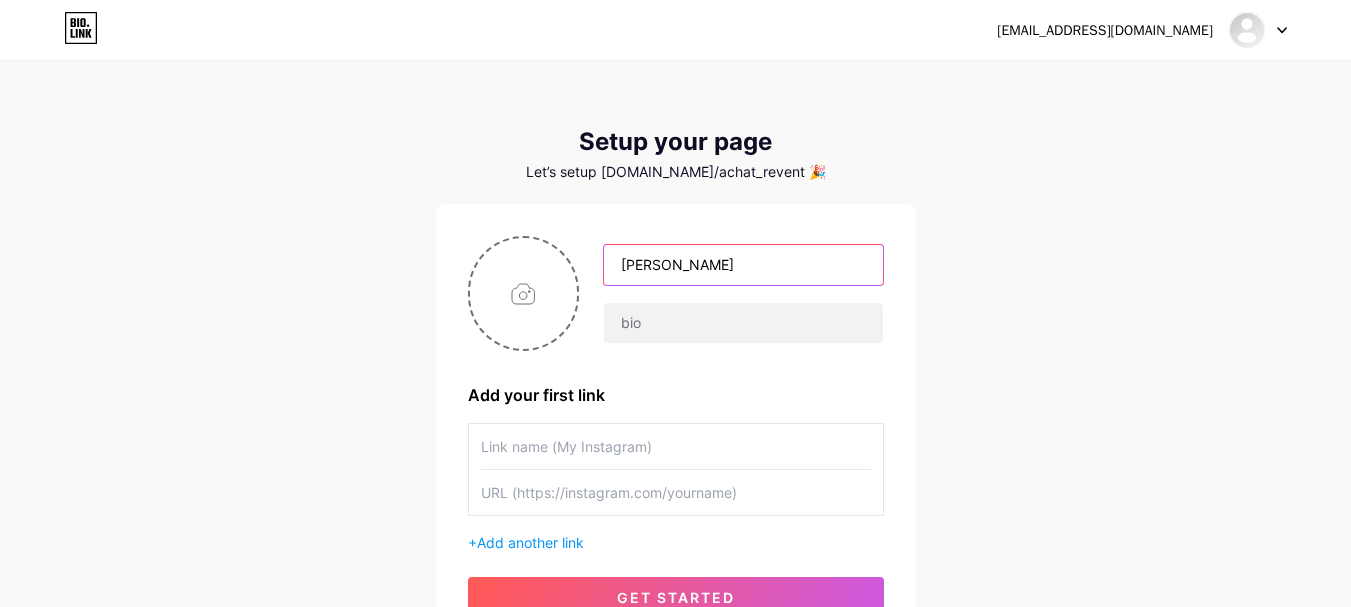 drag, startPoint x: 703, startPoint y: 258, endPoint x: 633, endPoint y: 266, distance: 70.45566 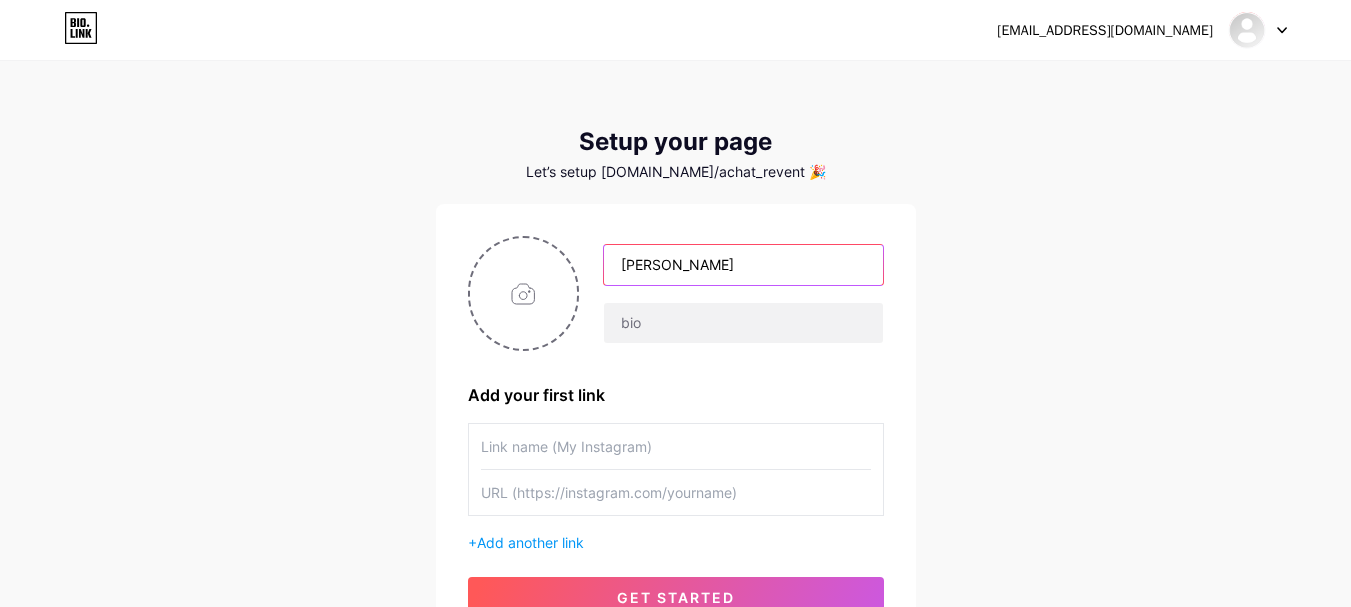 click on "Enzo" at bounding box center [743, 265] 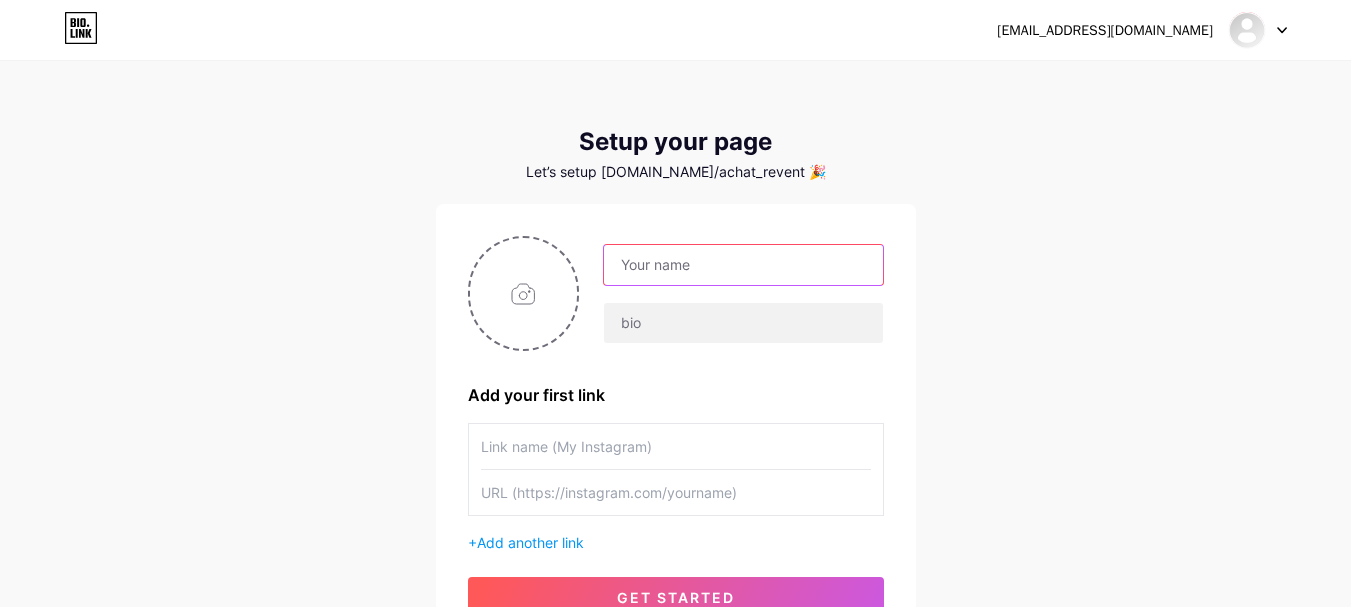 paste on "Enzo | Bot Vinted 📱" 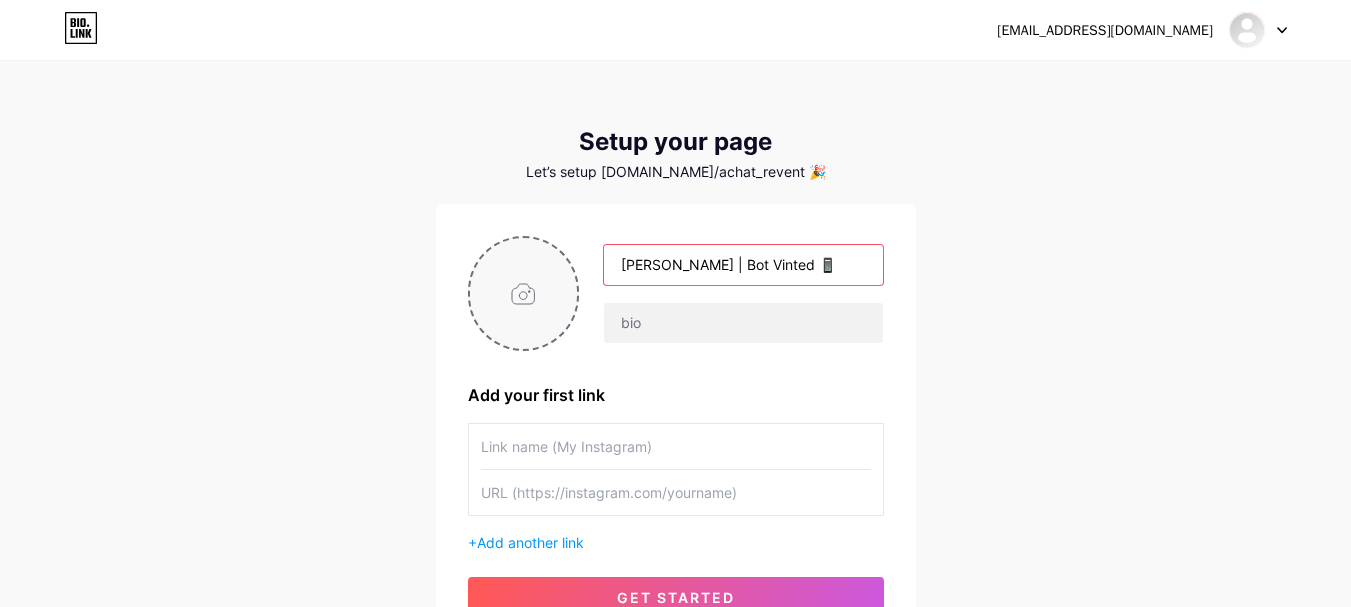 type on "Enzo | Bot Vinted 📱" 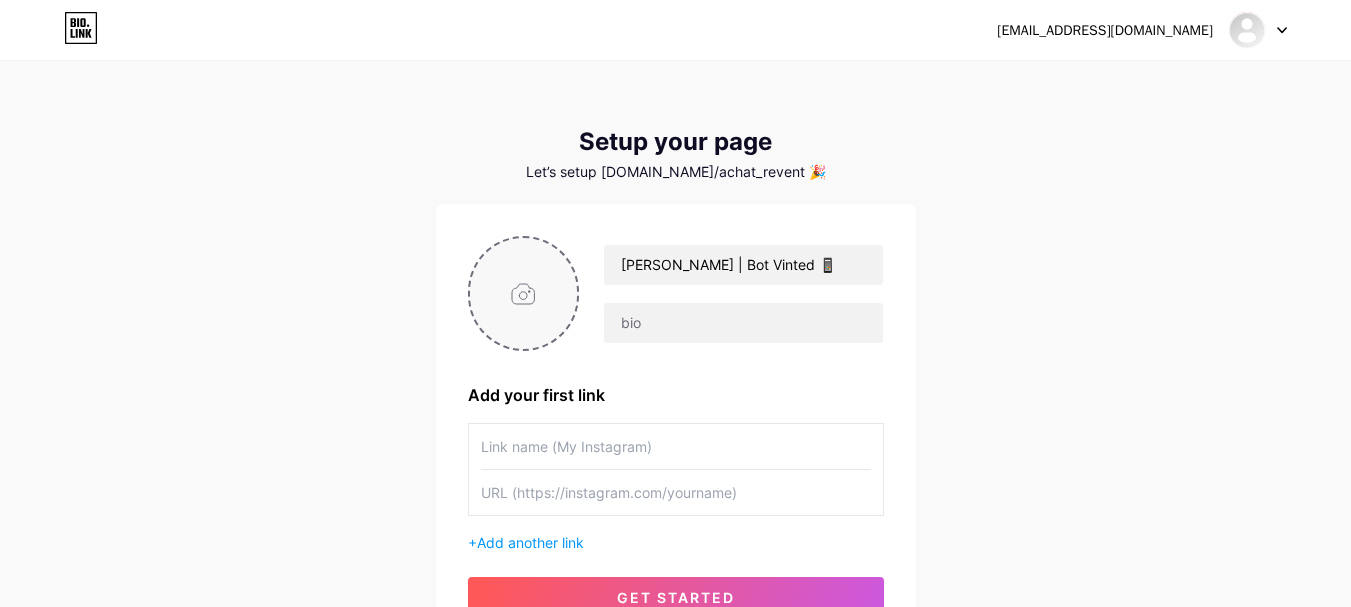 click at bounding box center [524, 293] 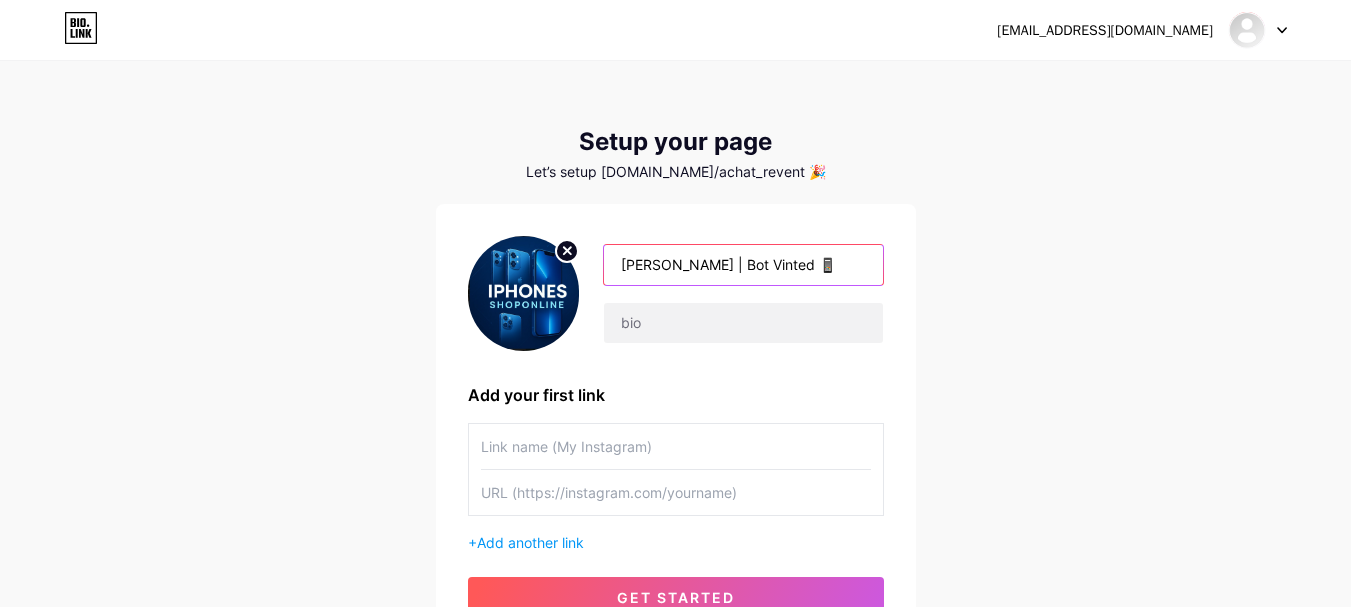 drag, startPoint x: 626, startPoint y: 264, endPoint x: 788, endPoint y: 258, distance: 162.11107 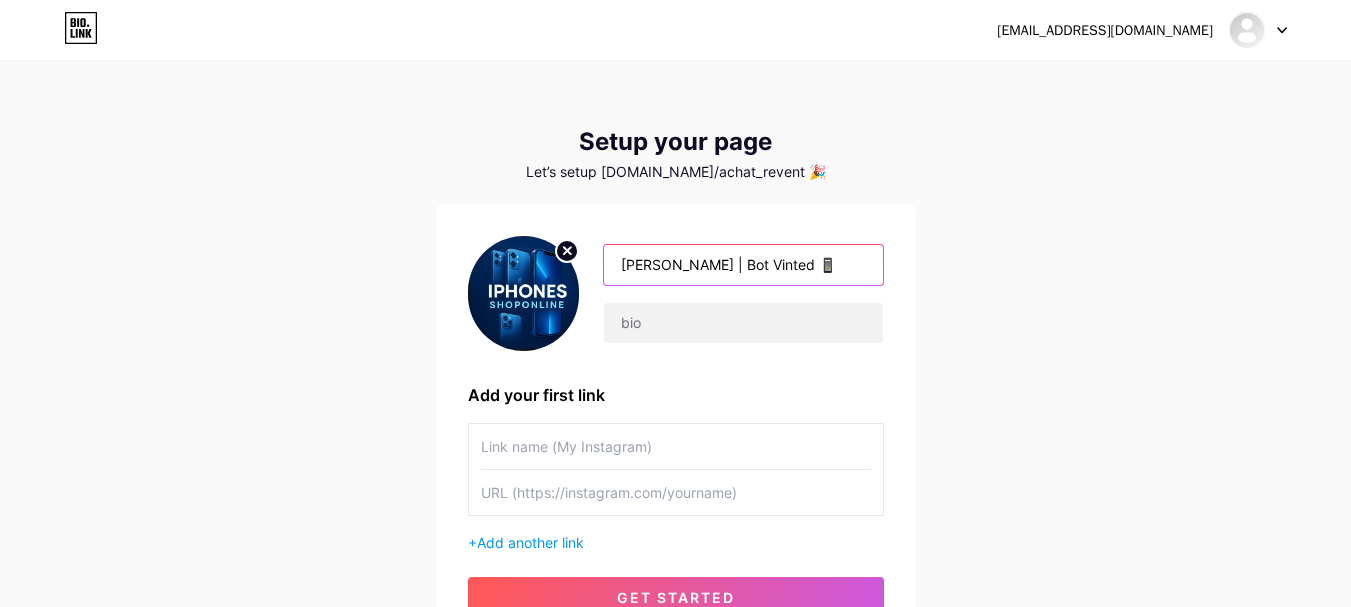 click on "Enzo | Bot Vinted 📱" at bounding box center [743, 265] 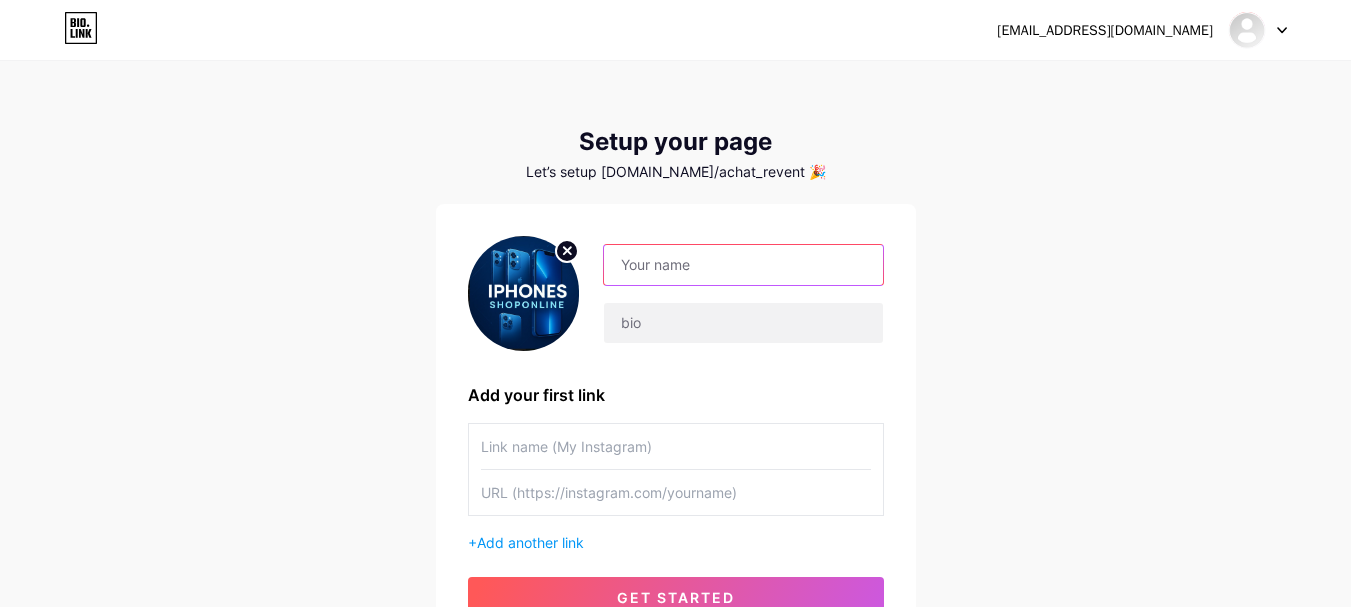paste on "Enzo – Trouve des iPhones pas chers" 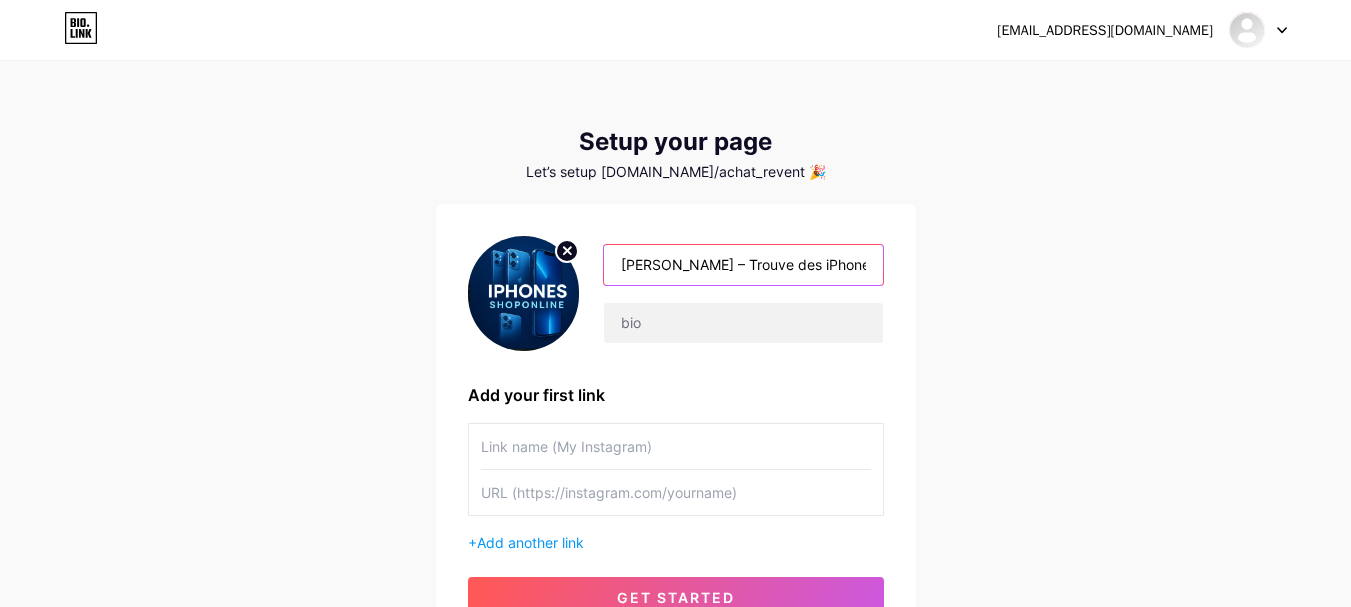 scroll, scrollTop: 0, scrollLeft: 1, axis: horizontal 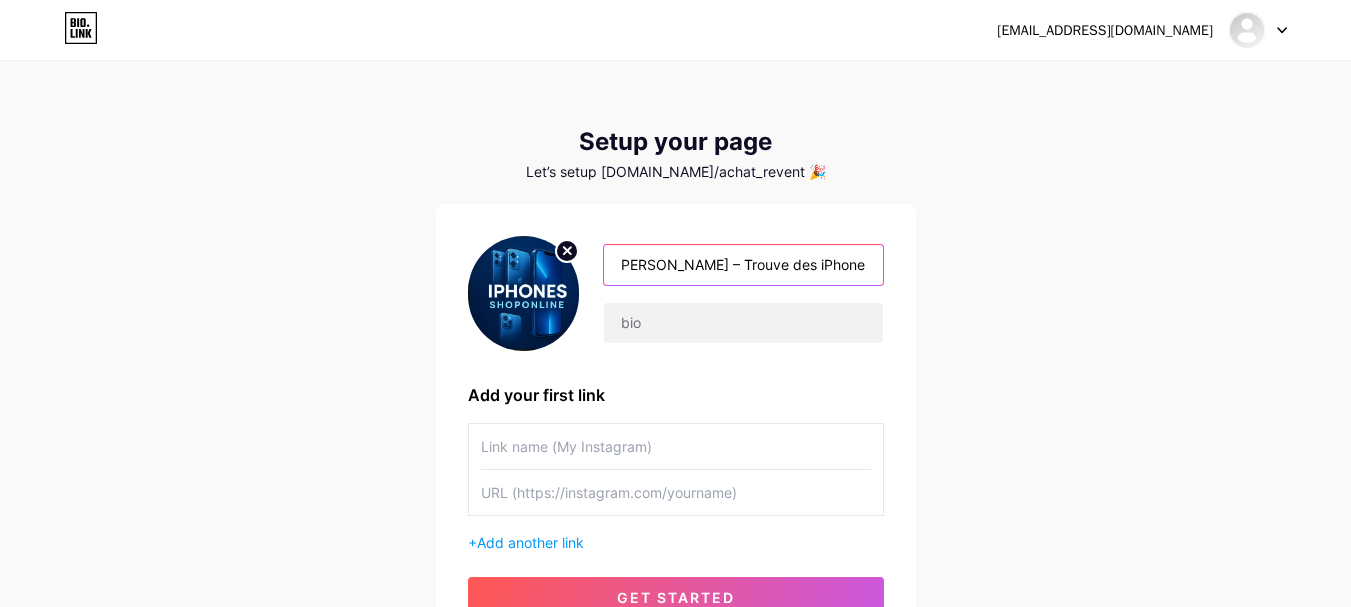 paste on "📱" 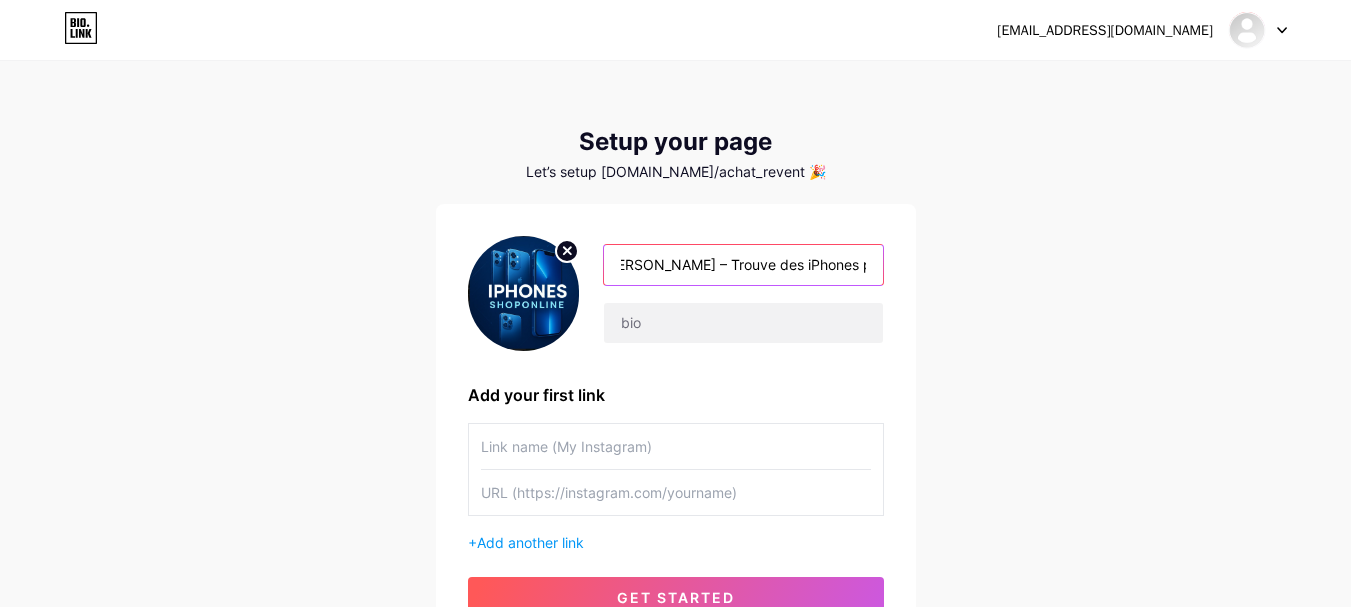 click on "Enzo – Trouve des iPhones pas chers 📱" at bounding box center [743, 265] 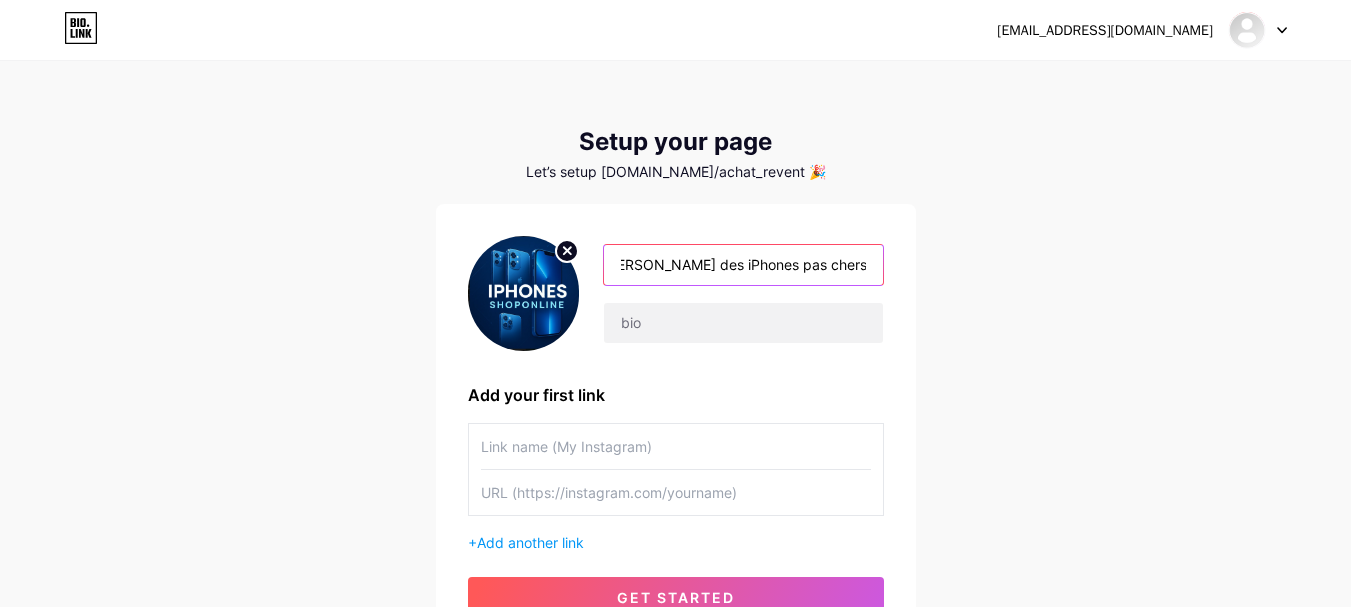 scroll, scrollTop: 0, scrollLeft: 11, axis: horizontal 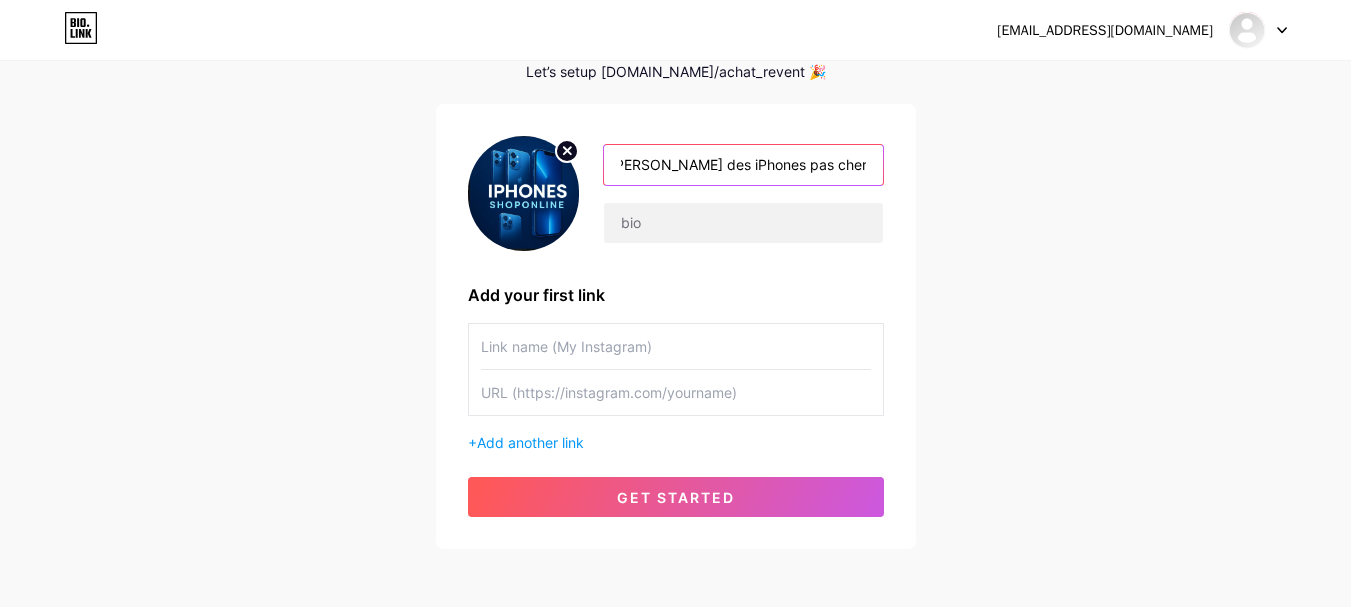 click on "Enzo - Trouve des iPhones pas chers 📱" at bounding box center (743, 165) 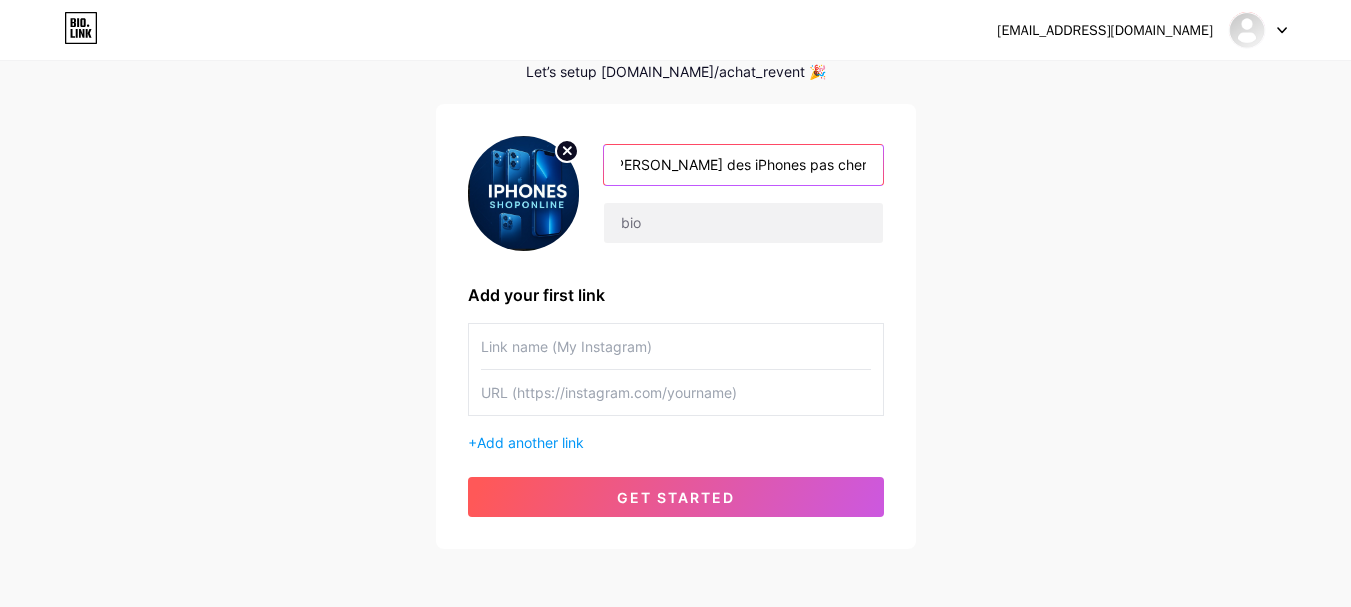 type on "[PERSON_NAME] des iPhones pas chers 📱" 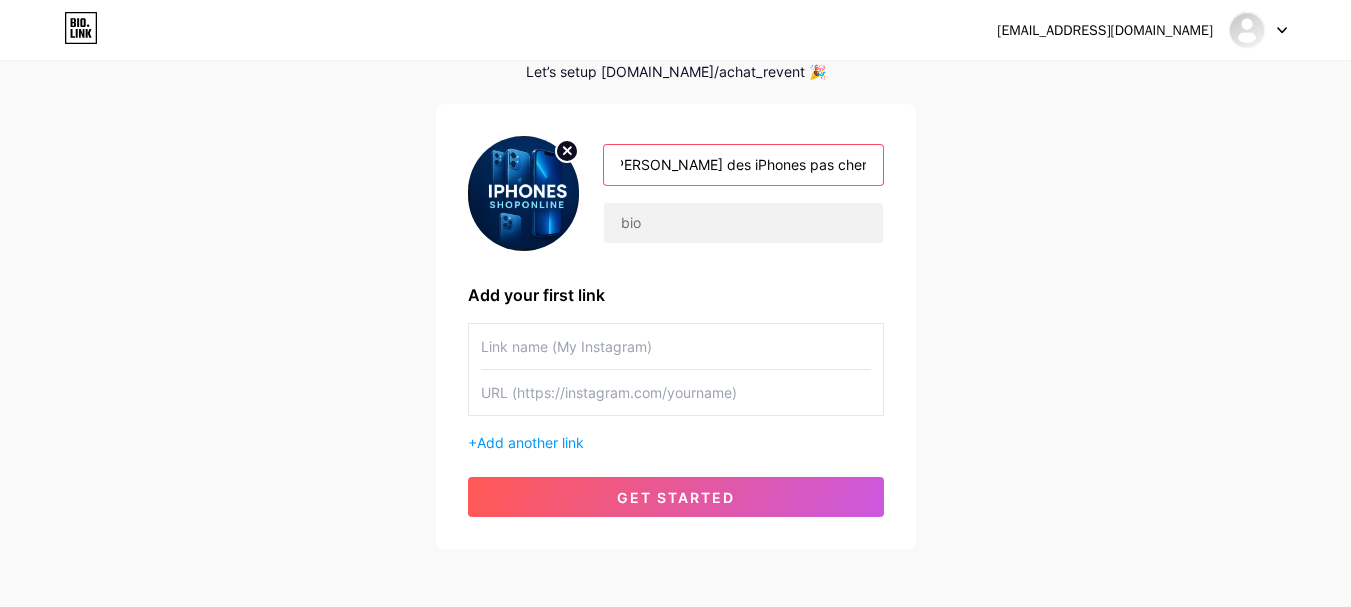 scroll, scrollTop: 0, scrollLeft: 0, axis: both 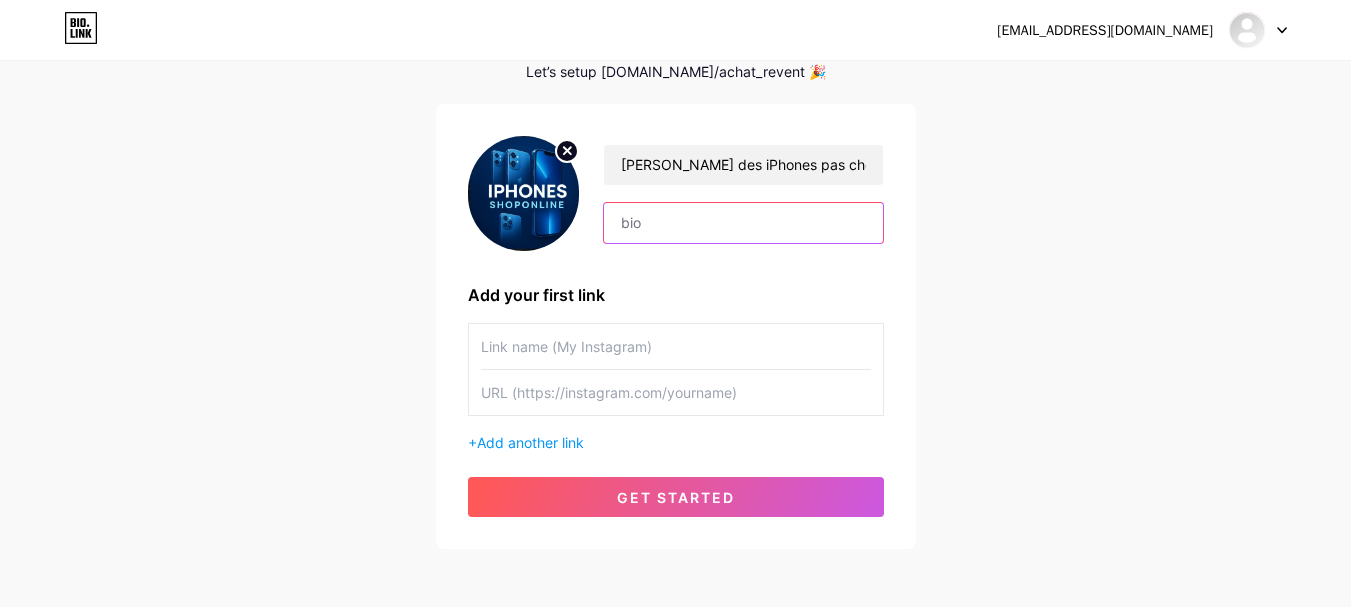 click at bounding box center (743, 223) 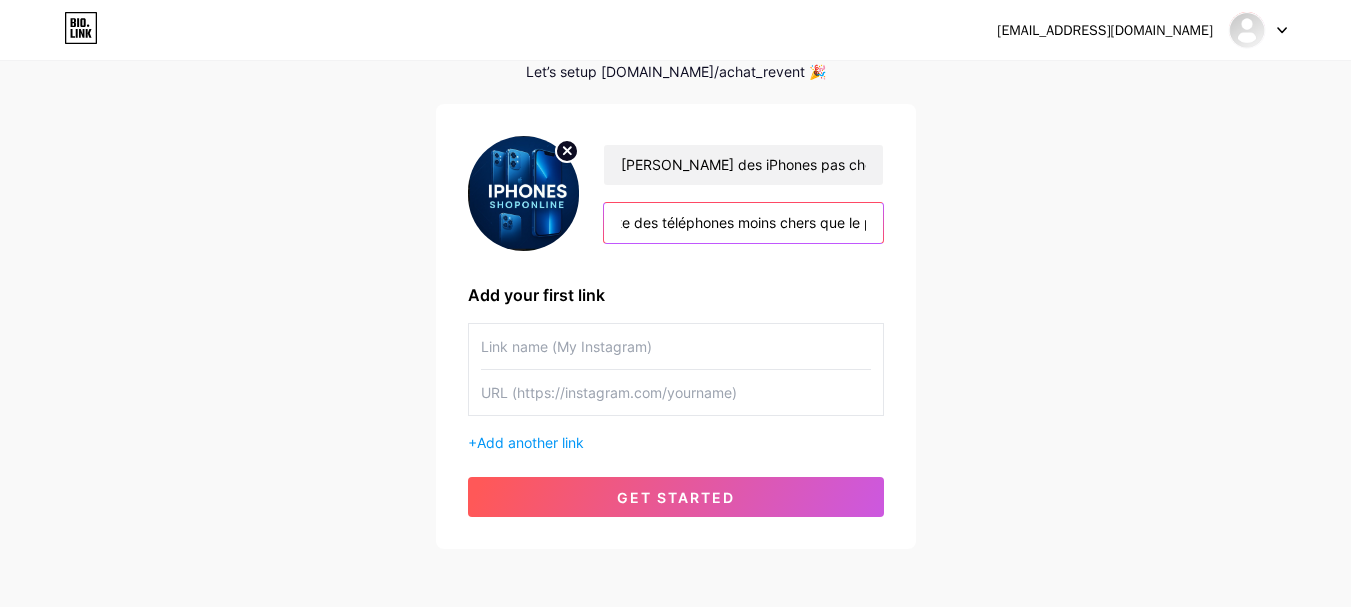 scroll, scrollTop: 0, scrollLeft: 0, axis: both 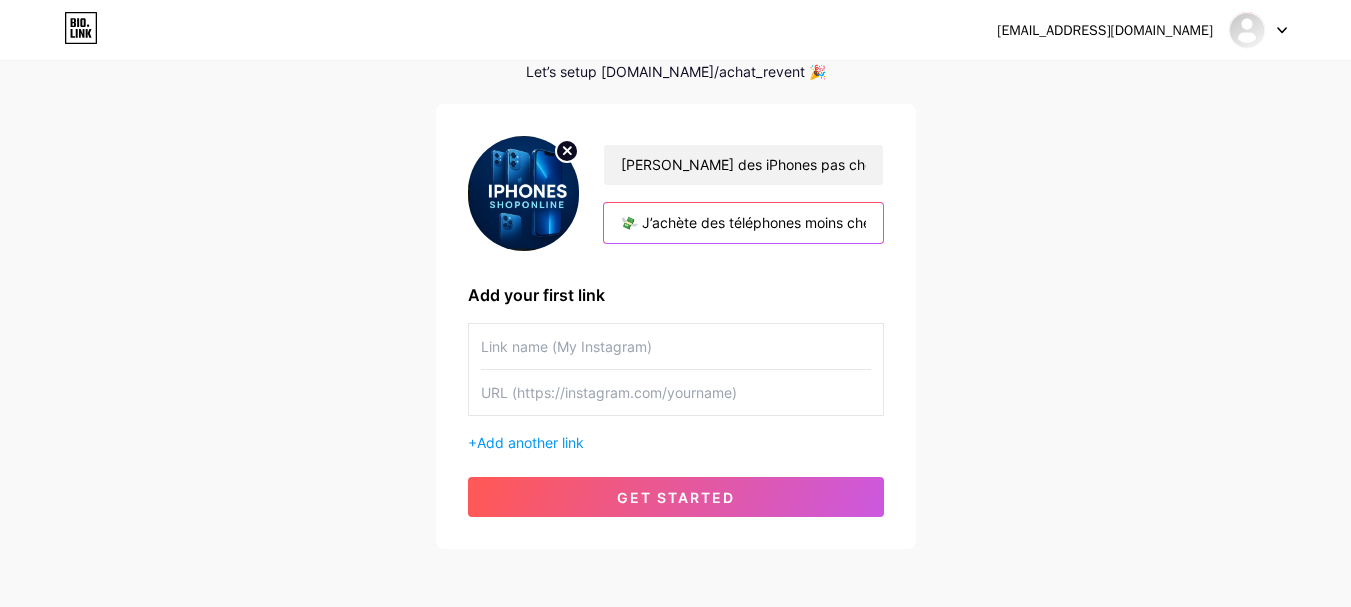 type on "💸 J’achète des téléphones moins chers que le prix du marché   🚀 Apprends à faire pareil avec mon bot" 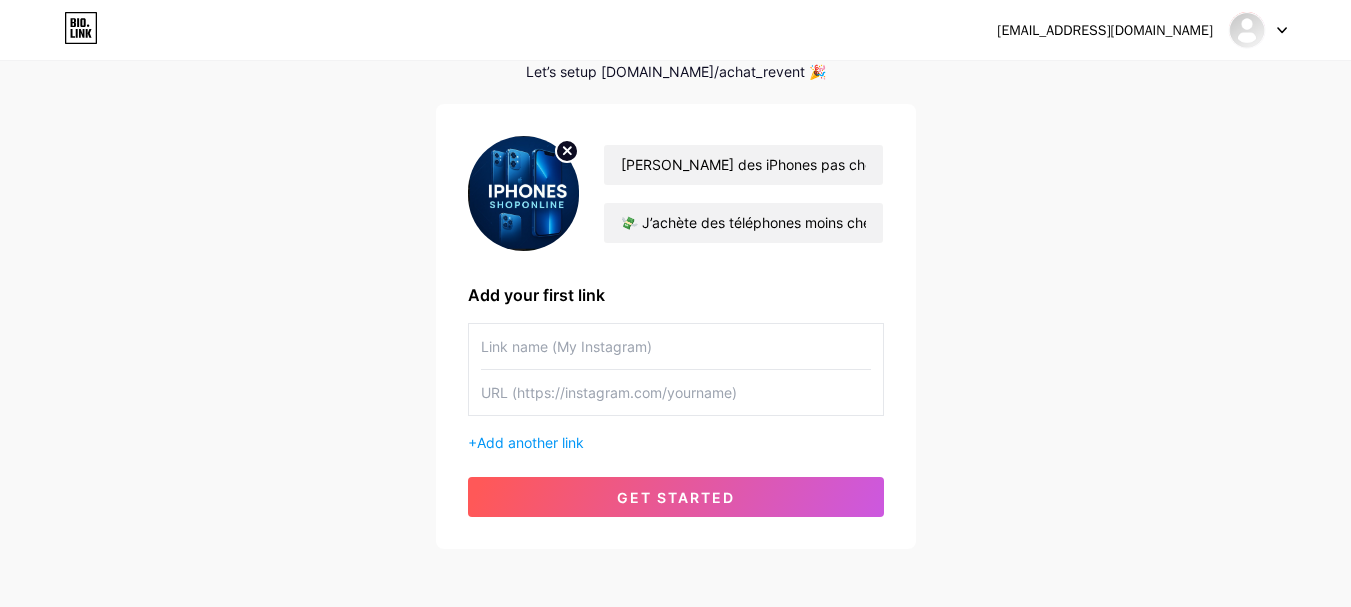 click at bounding box center (676, 346) 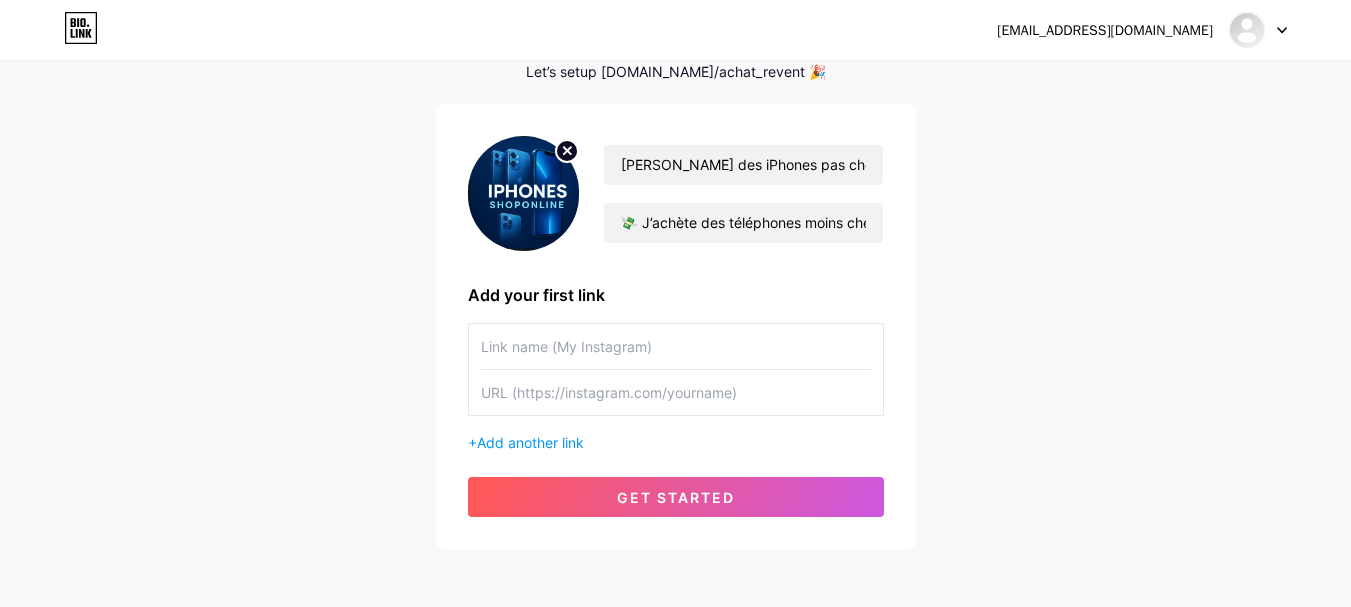 paste on "[URL][DOMAIN_NAME]" 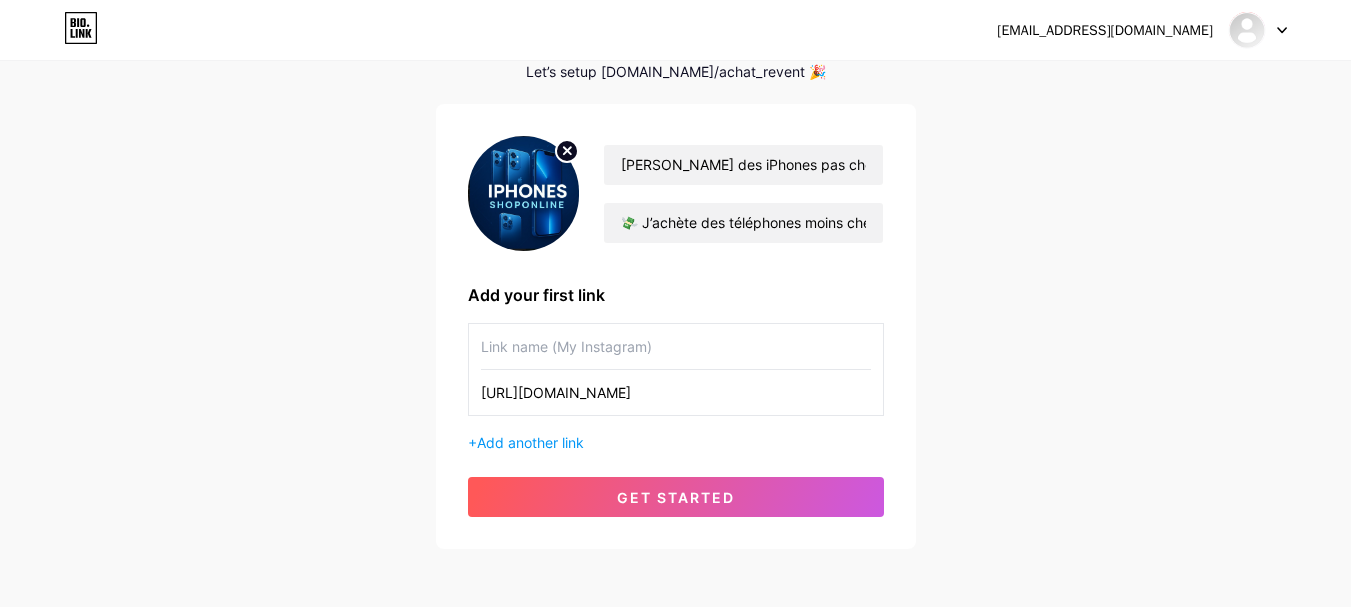 type on "[URL][DOMAIN_NAME]" 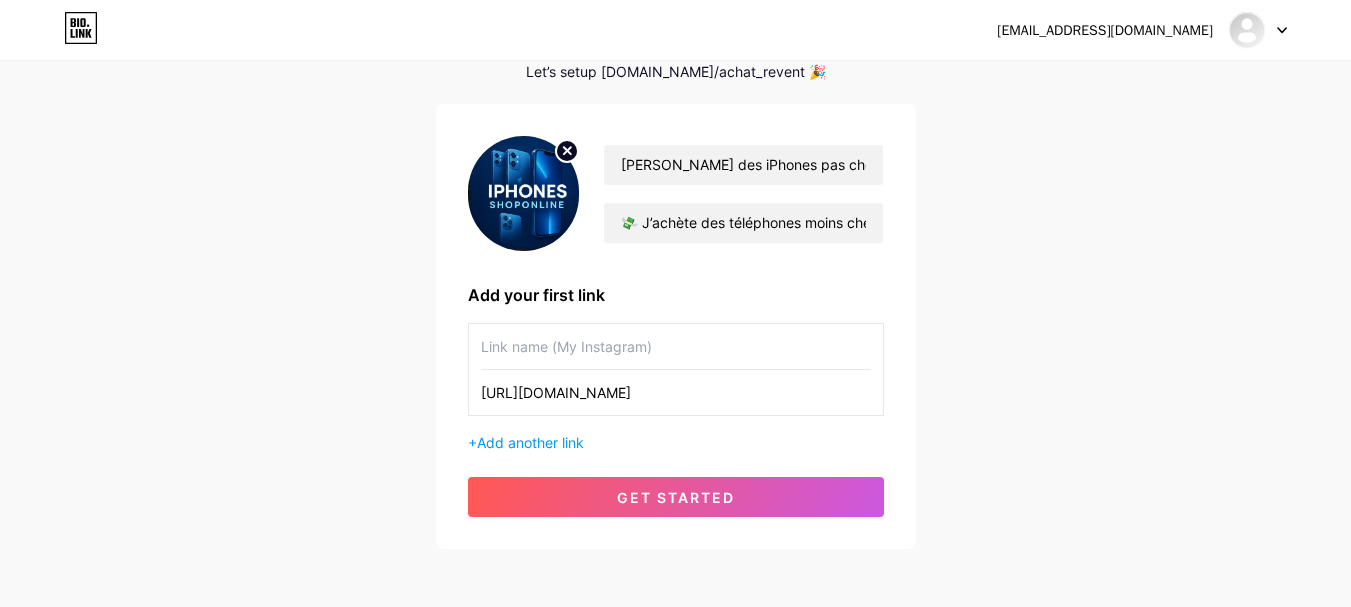 paste on "📦 Obtenir le Bot + Formation" 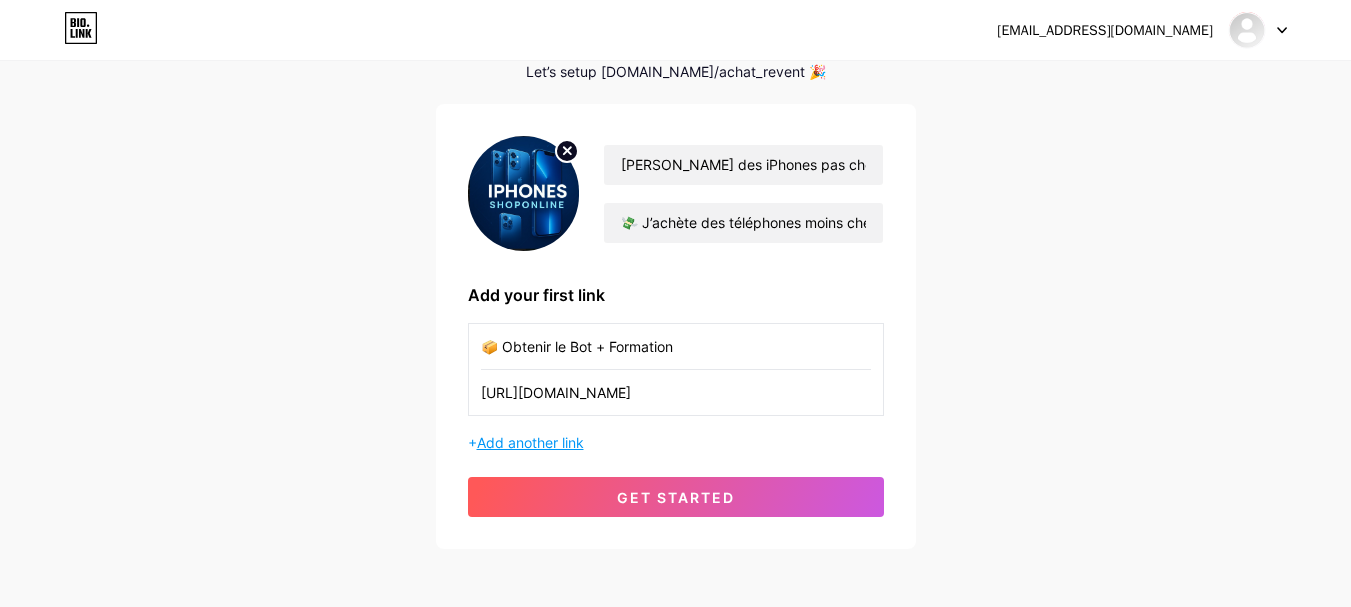 type on "📦 Obtenir le Bot + Formation" 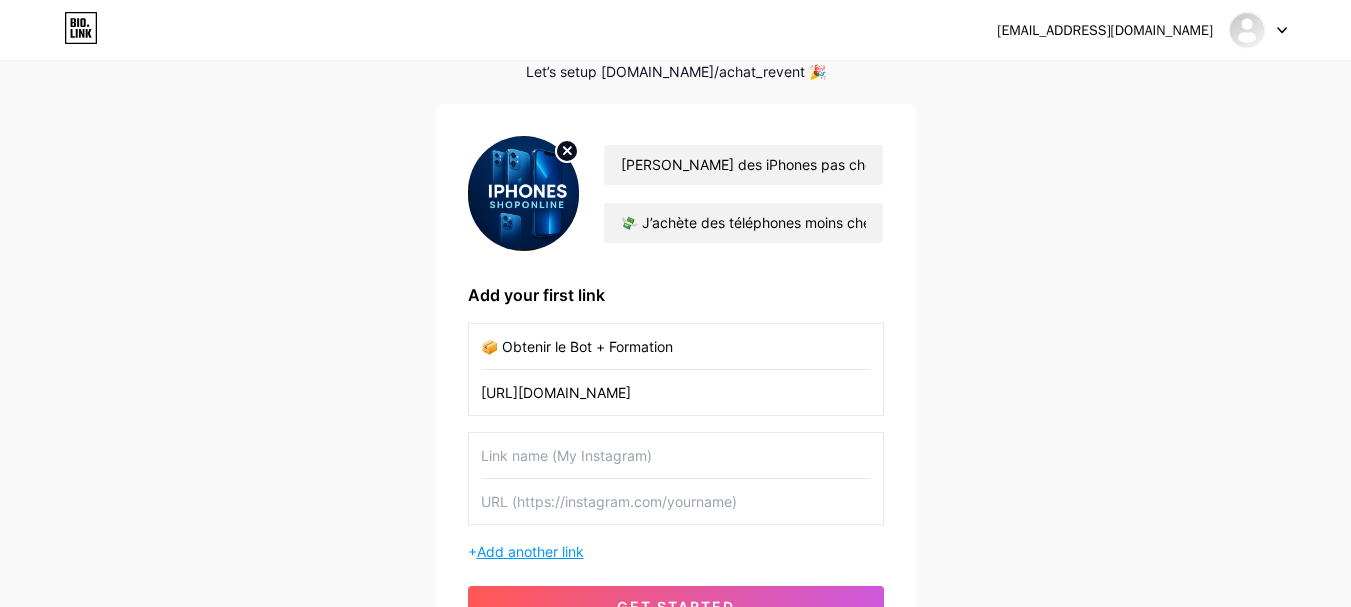 scroll, scrollTop: 200, scrollLeft: 0, axis: vertical 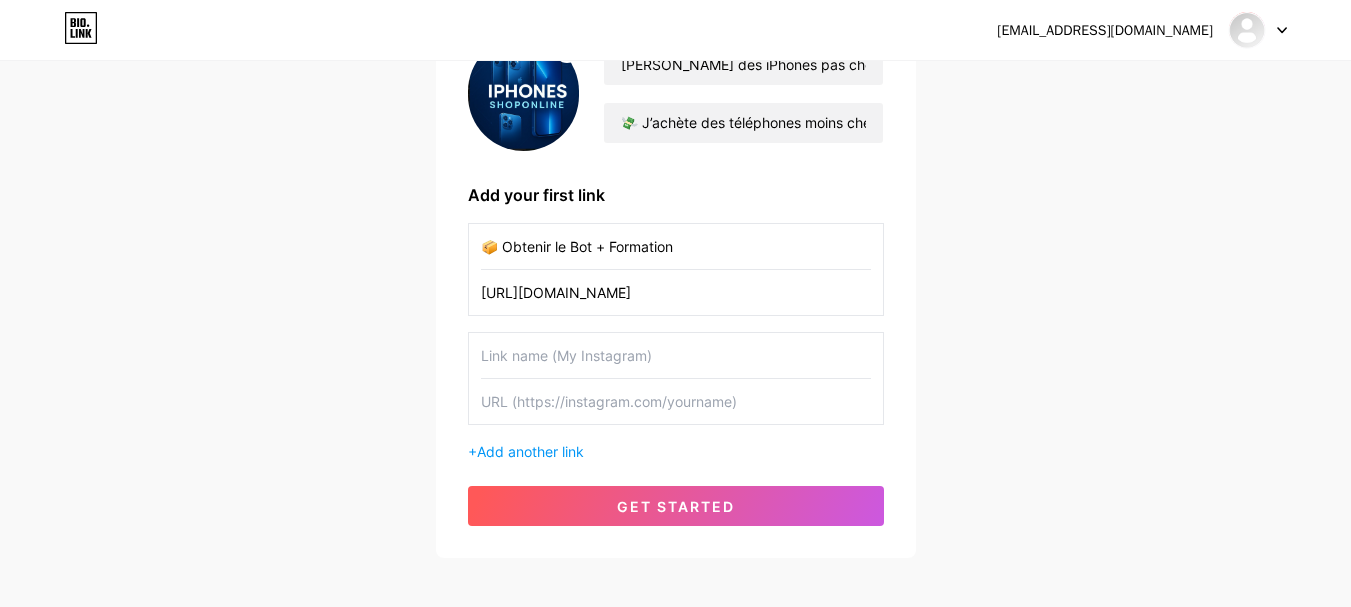 click at bounding box center (676, 355) 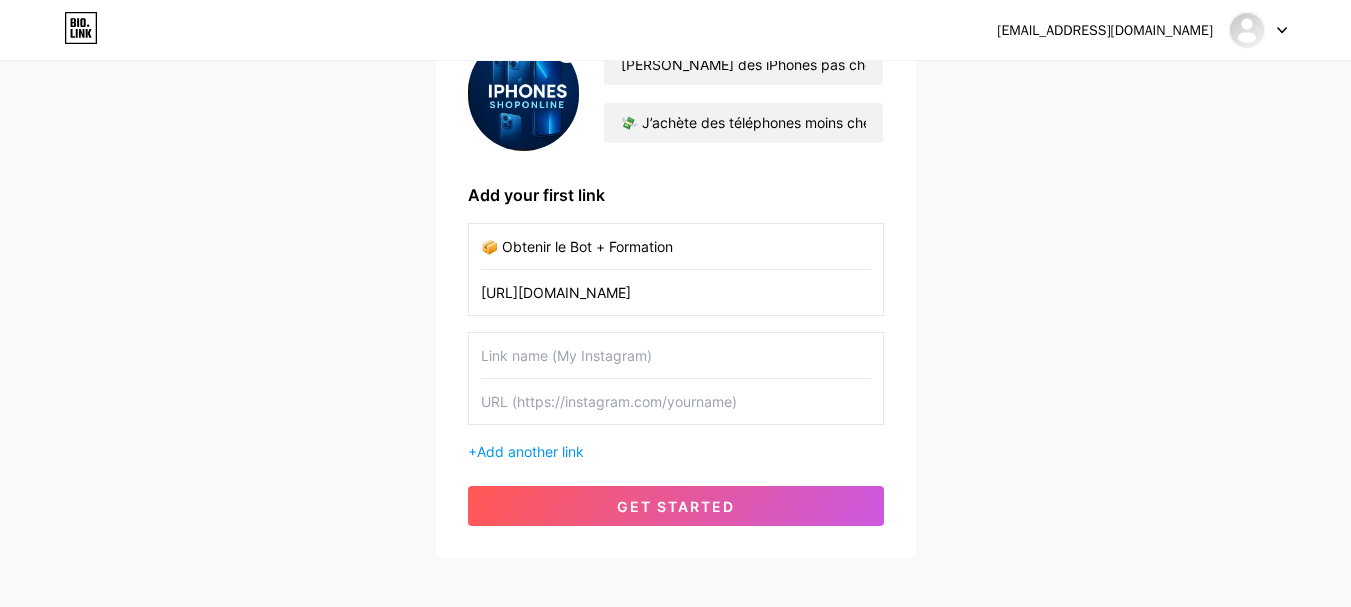 paste on "https://www.paypal.com/instantcommerce/checkout/undefined" 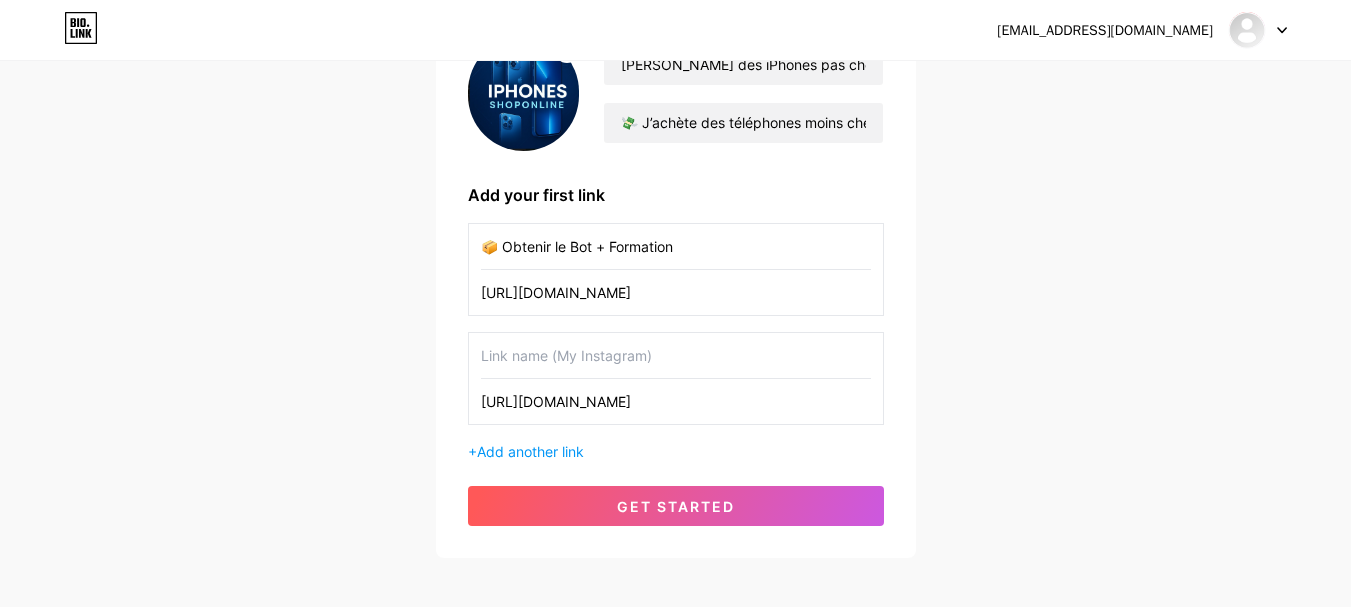 scroll, scrollTop: 0, scrollLeft: 28, axis: horizontal 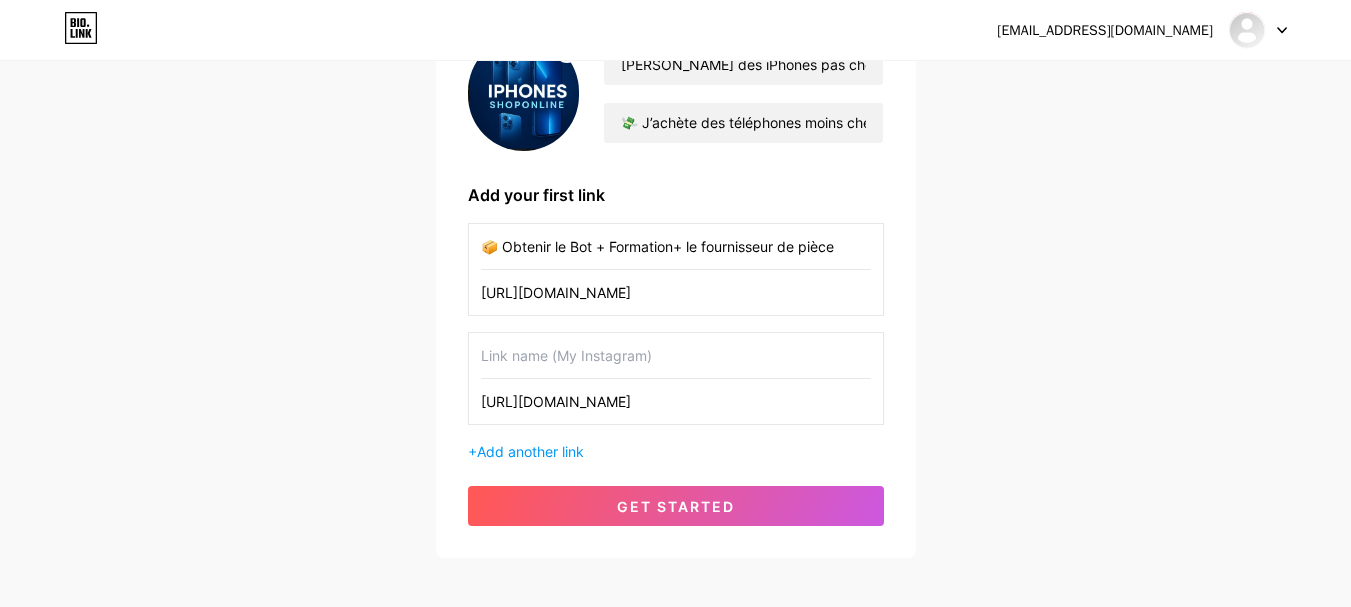 type on "📦 Obtenir le Bot + Formation+ le fournisseur de pièce" 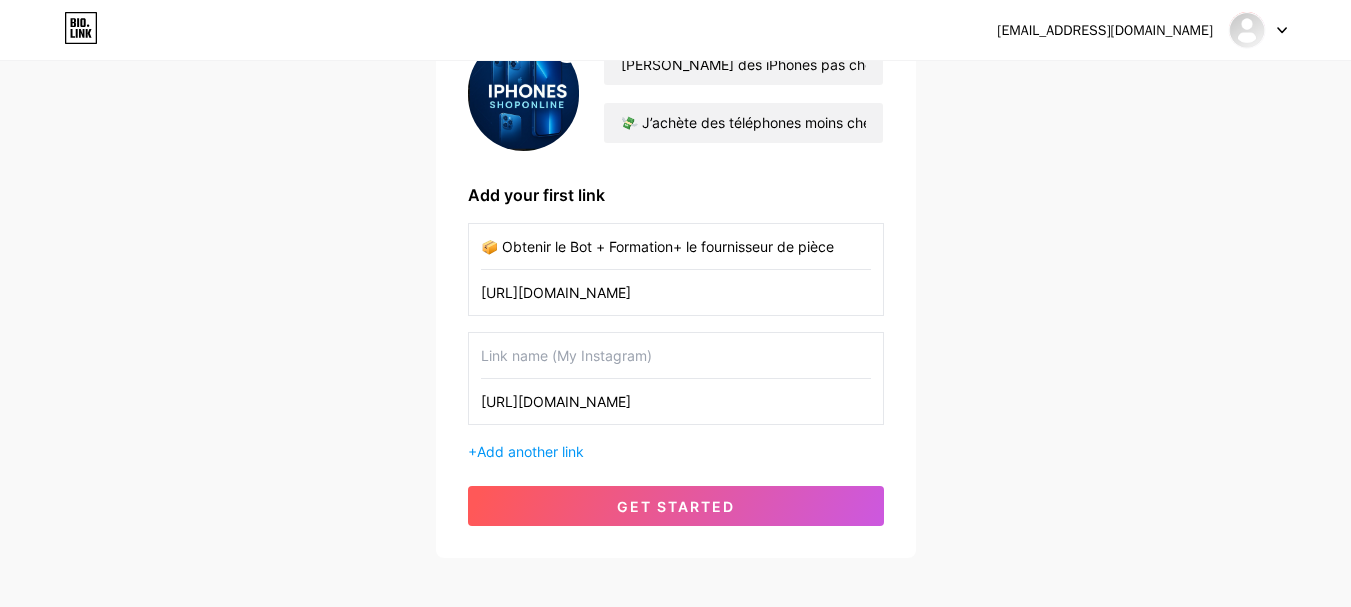 scroll, scrollTop: 0, scrollLeft: 28, axis: horizontal 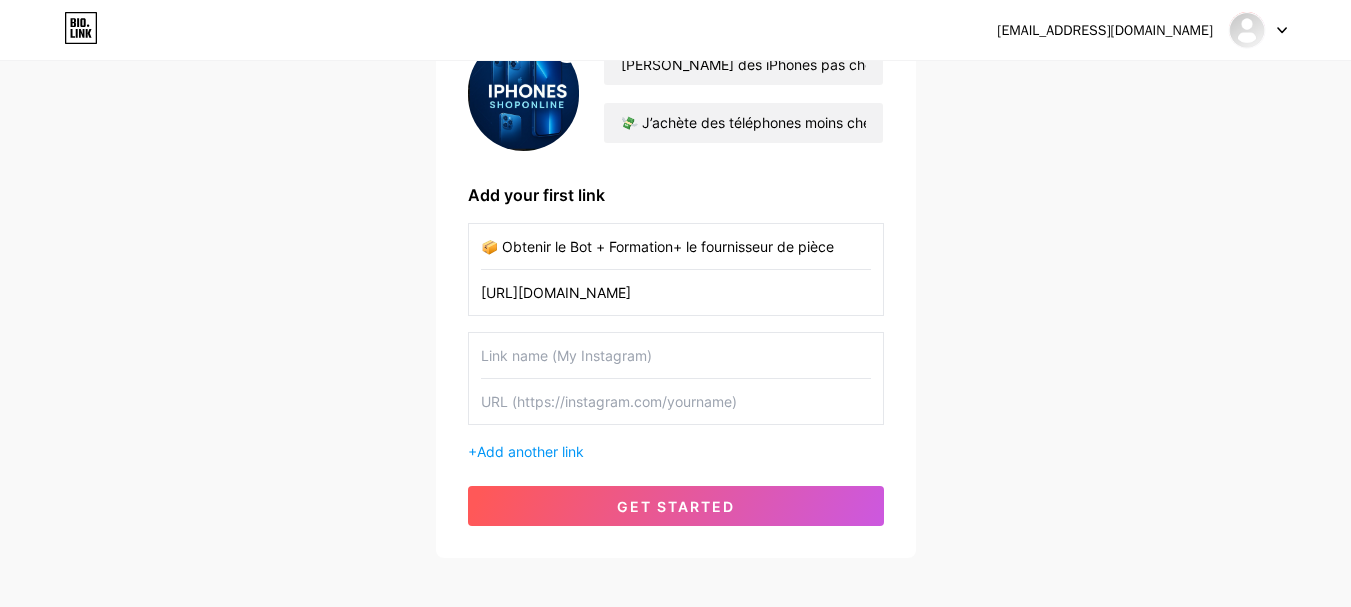 type 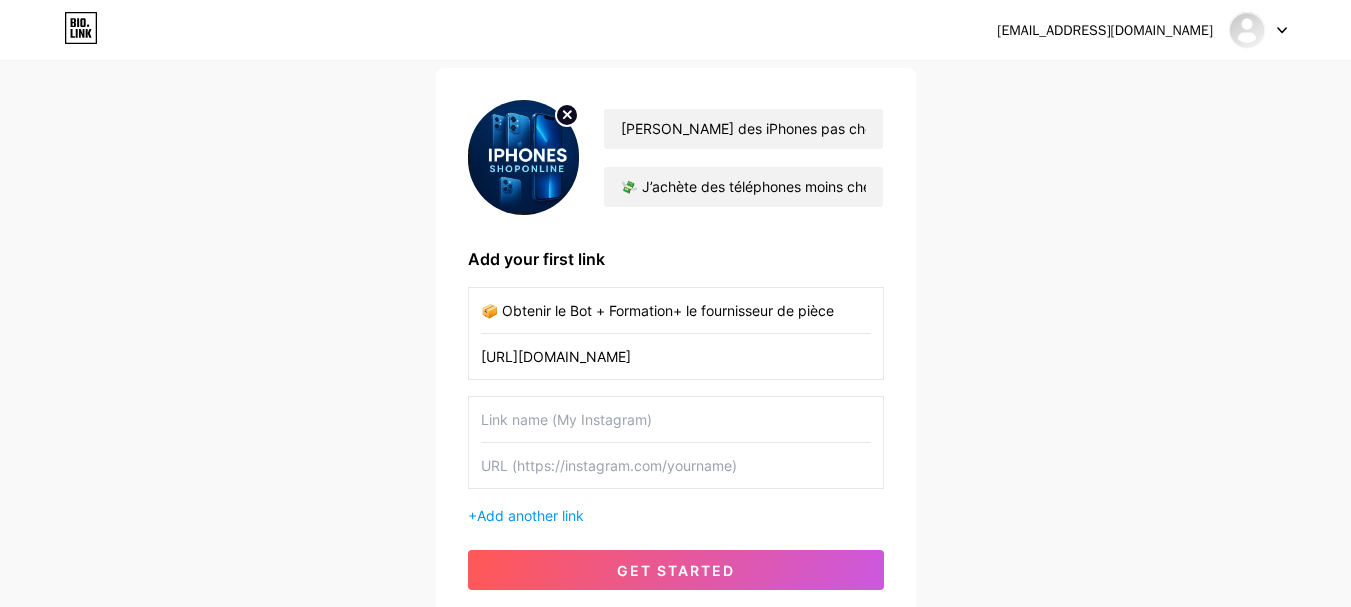 scroll, scrollTop: 100, scrollLeft: 0, axis: vertical 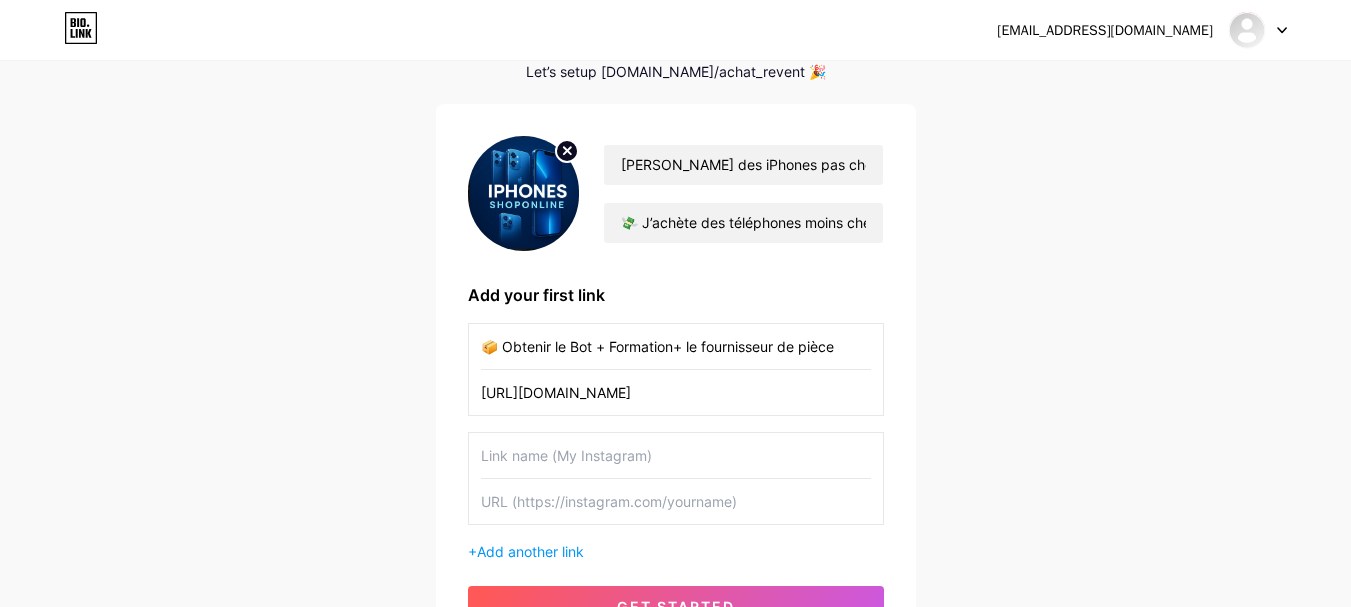 paste on "SHOPONLINE JUSTE LE BOT VINTED" 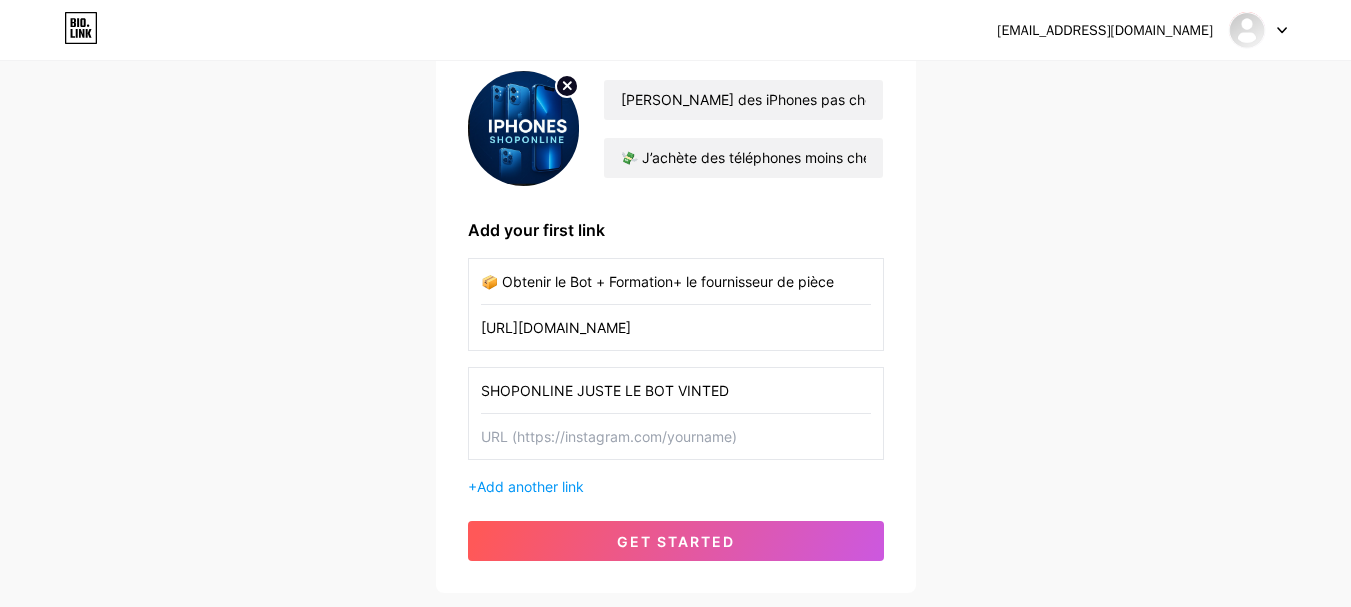 scroll, scrollTop: 200, scrollLeft: 0, axis: vertical 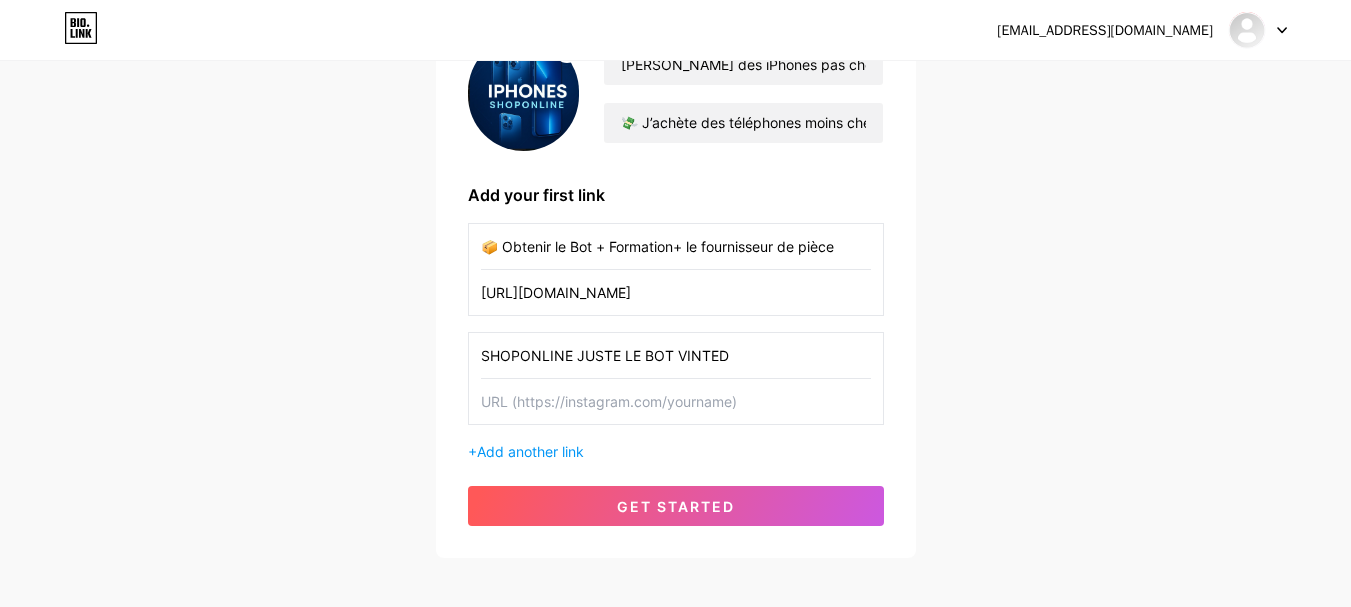 type on "SHOPONLINE JUSTE LE BOT VINTED" 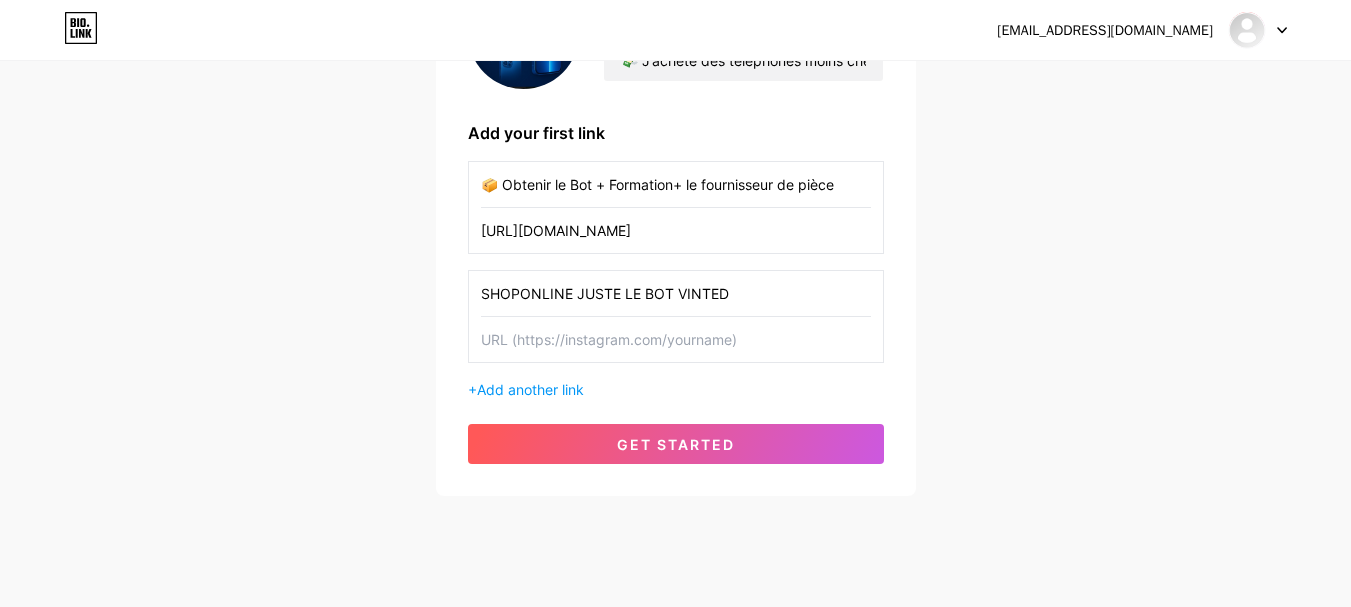 scroll, scrollTop: 295, scrollLeft: 0, axis: vertical 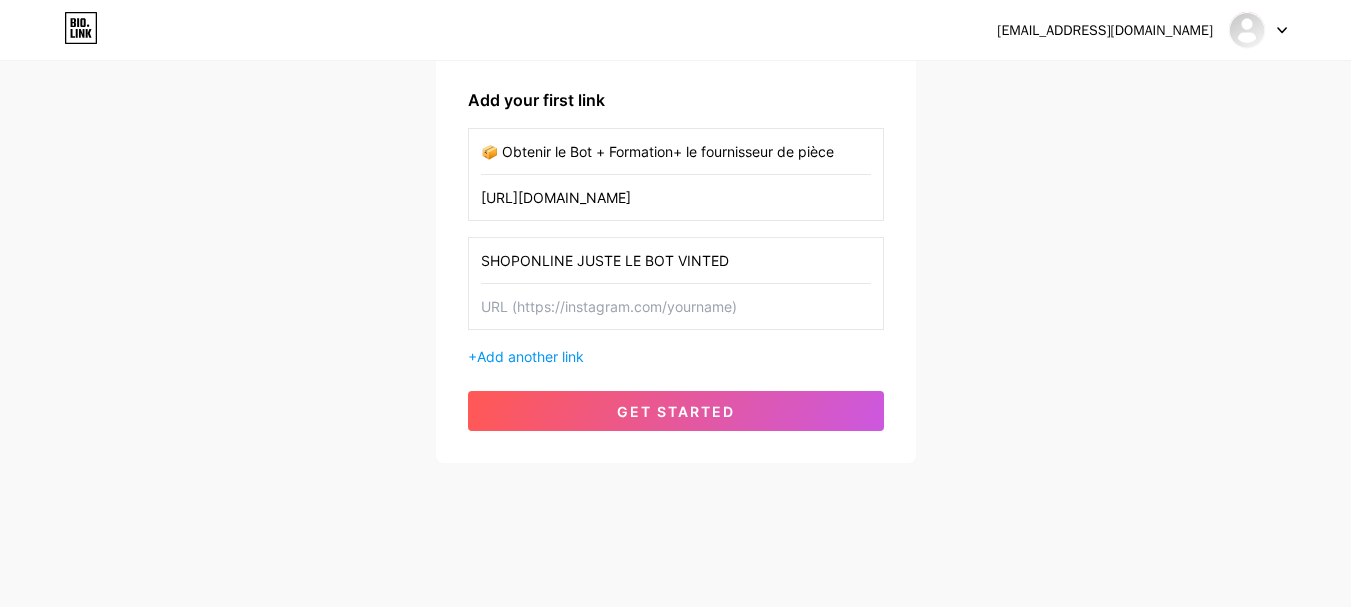 click at bounding box center (676, 306) 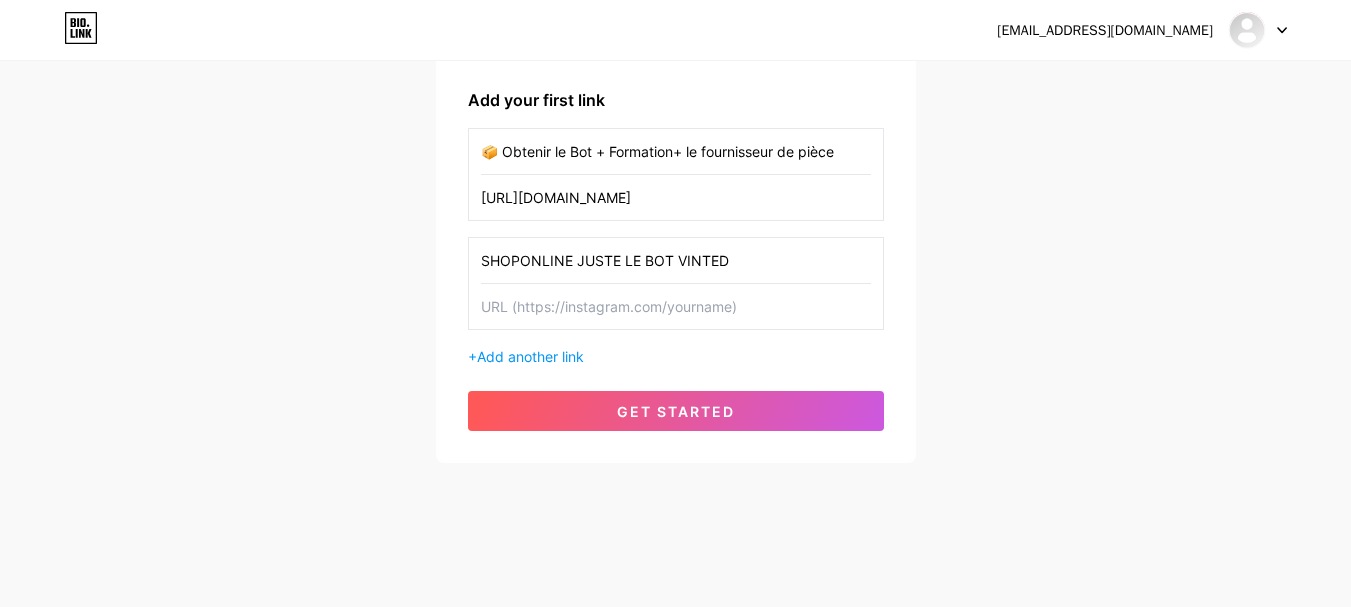 paste on "APPLEFINDS" 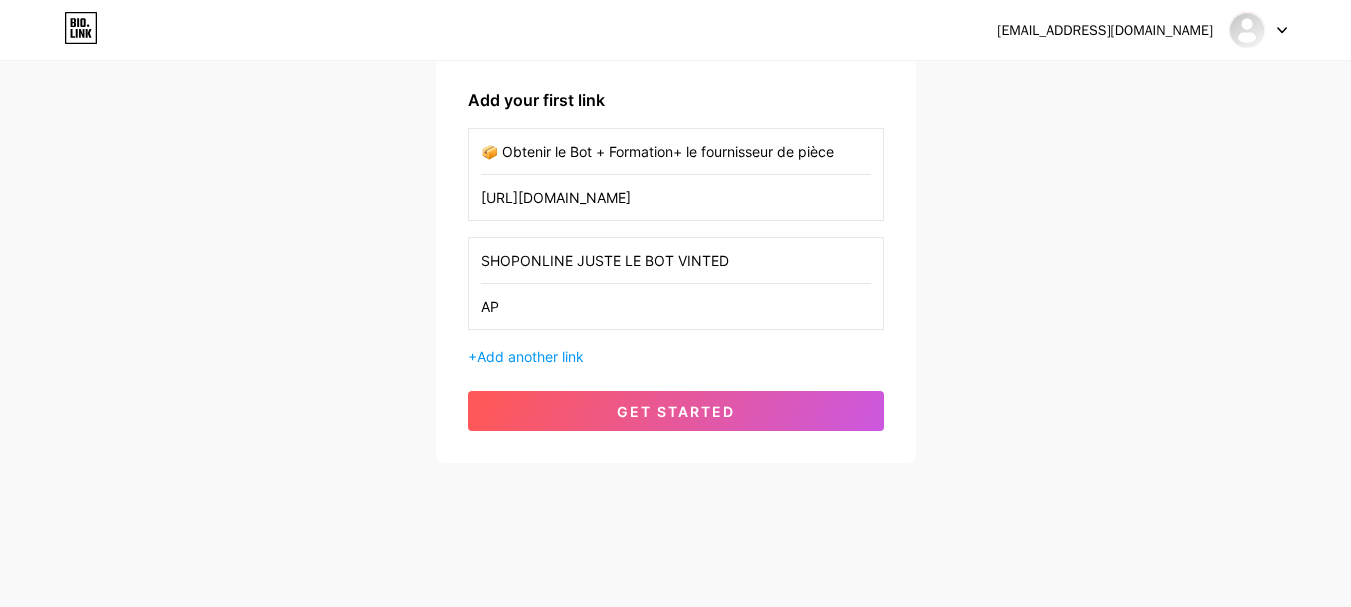 type on "A" 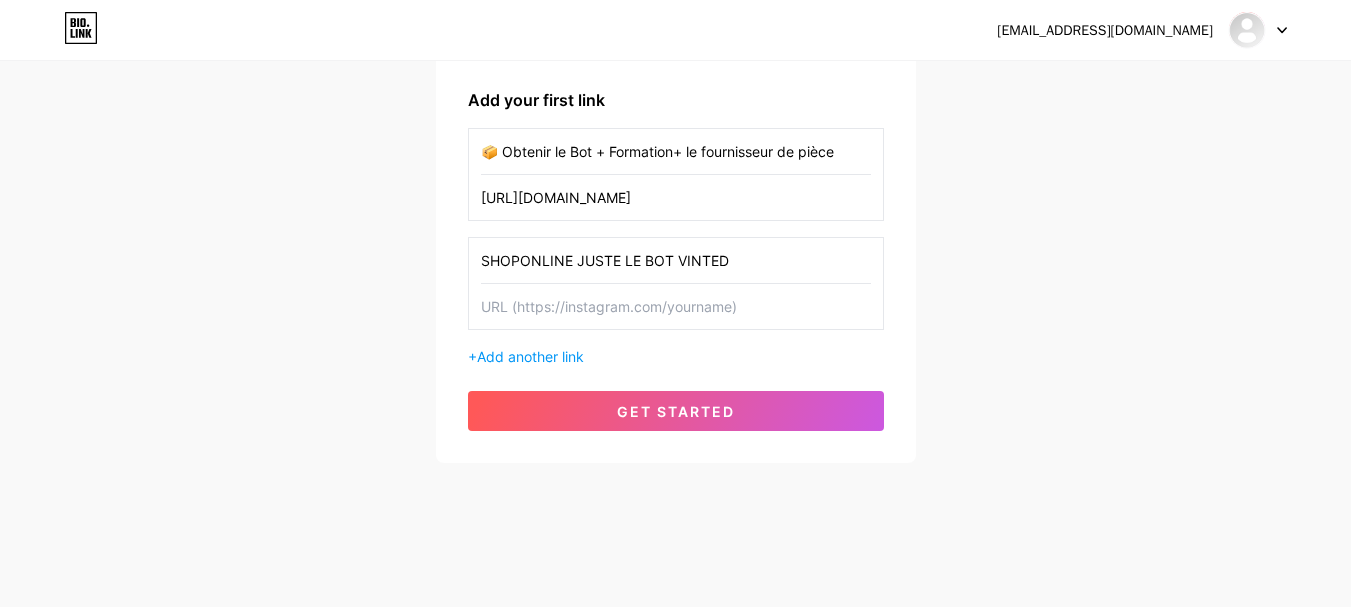 paste on "[URL][DOMAIN_NAME]" 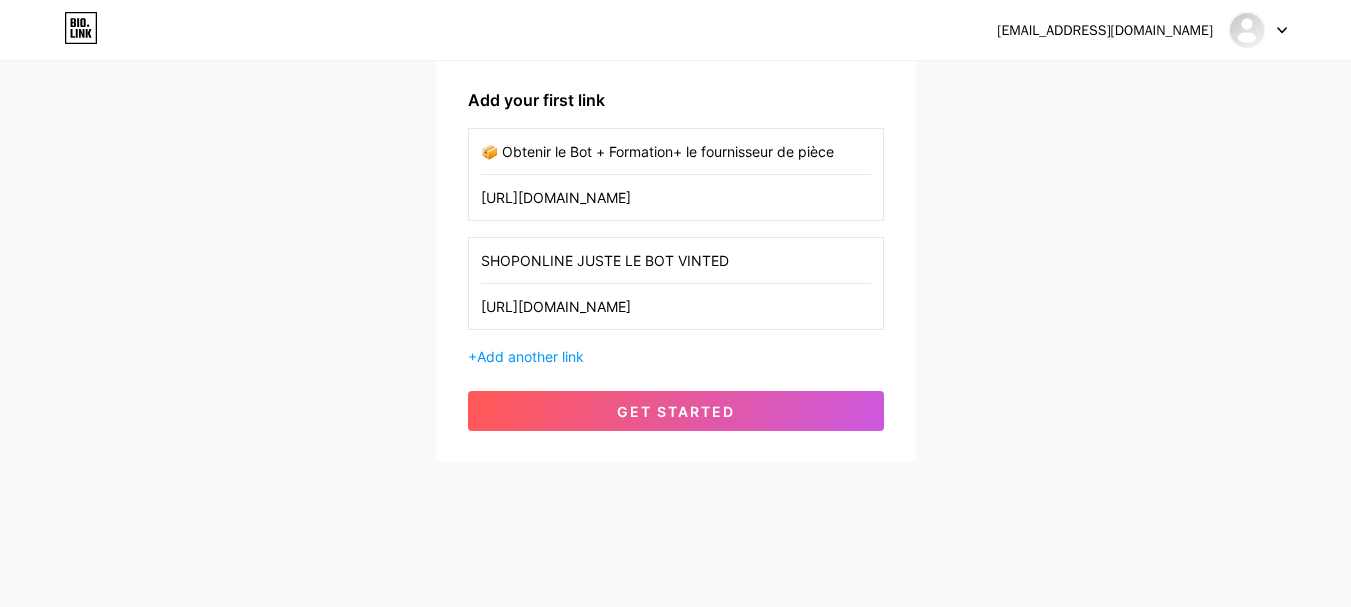 scroll, scrollTop: 0, scrollLeft: 87, axis: horizontal 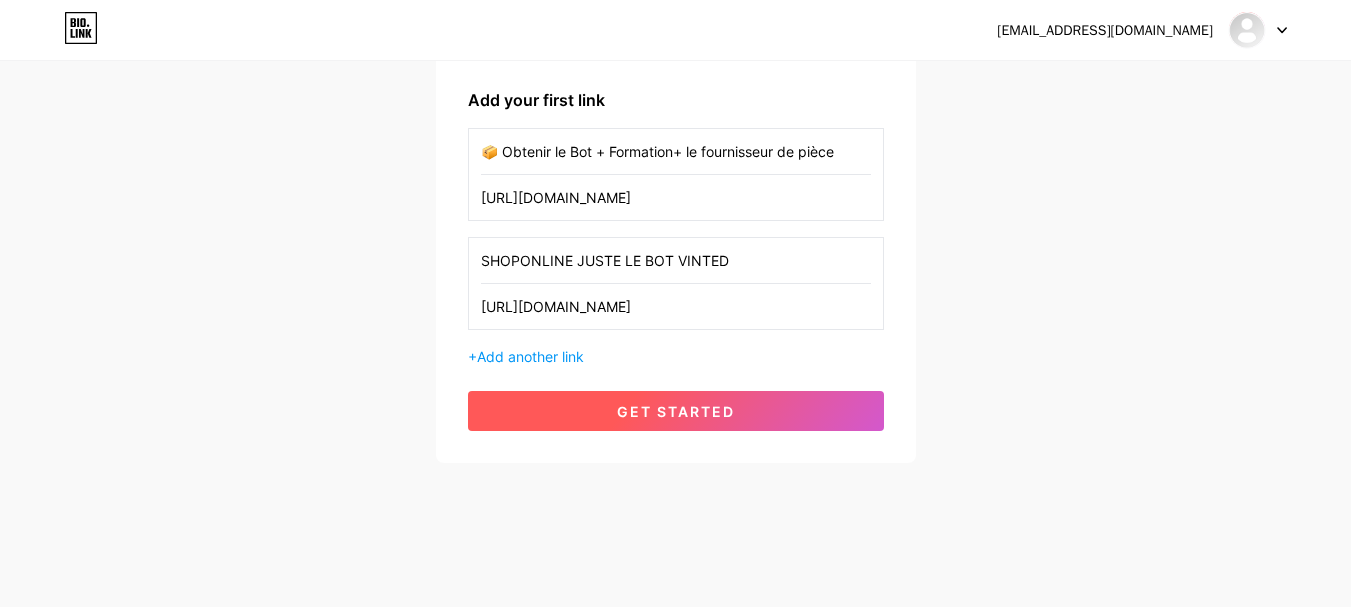 type on "[URL][DOMAIN_NAME]" 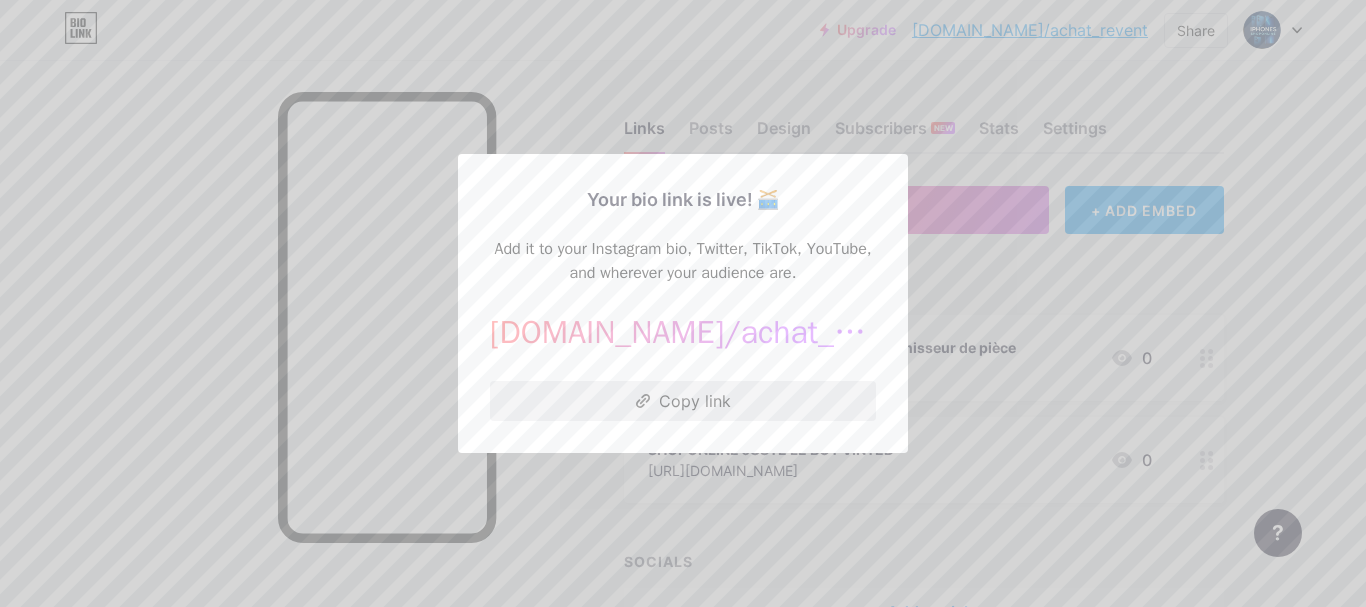 click on "Copy link" at bounding box center [683, 401] 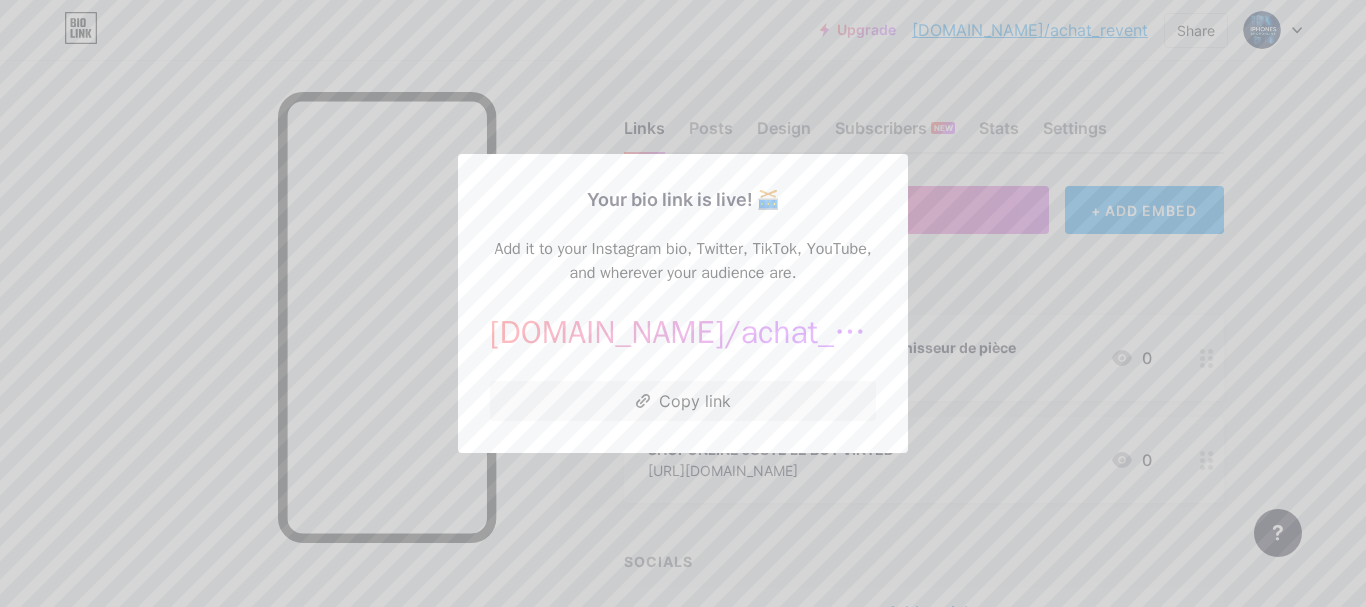 click at bounding box center (683, 303) 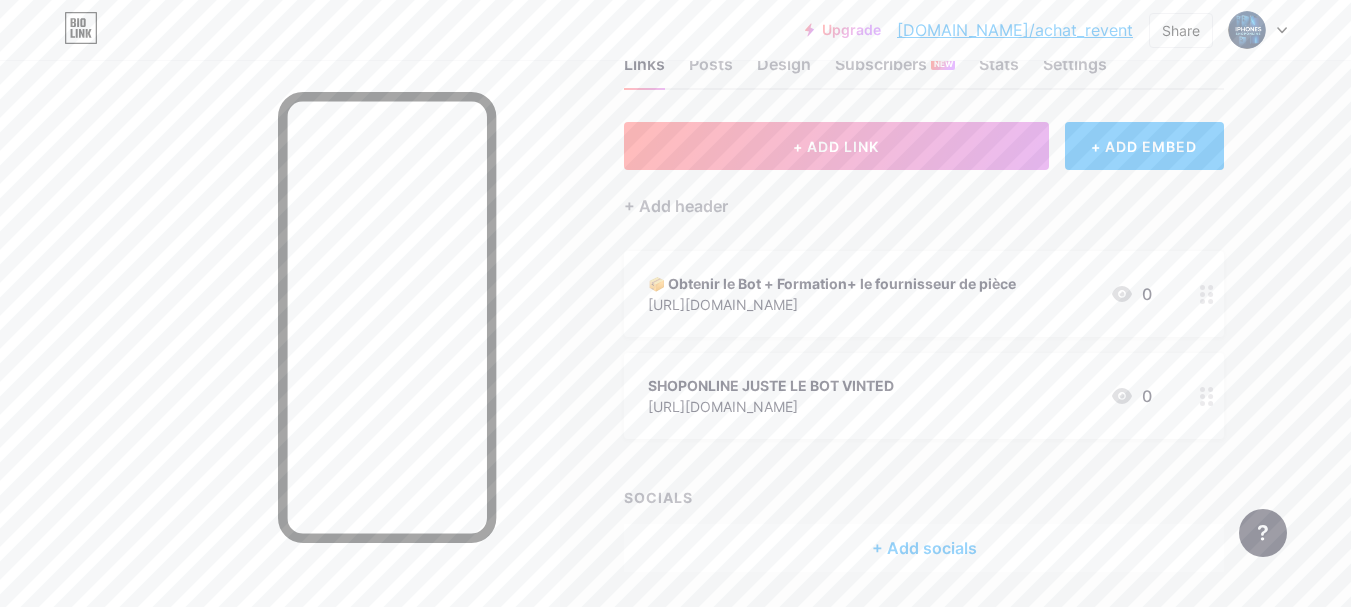 scroll, scrollTop: 0, scrollLeft: 0, axis: both 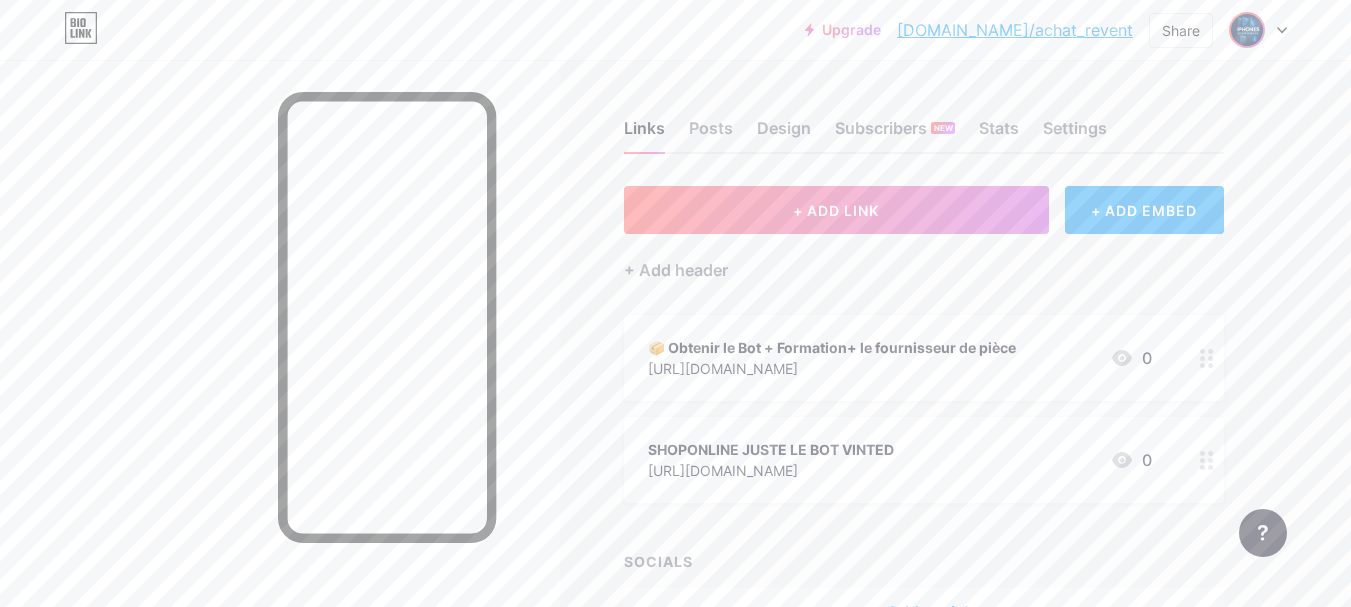 click at bounding box center [1247, 30] 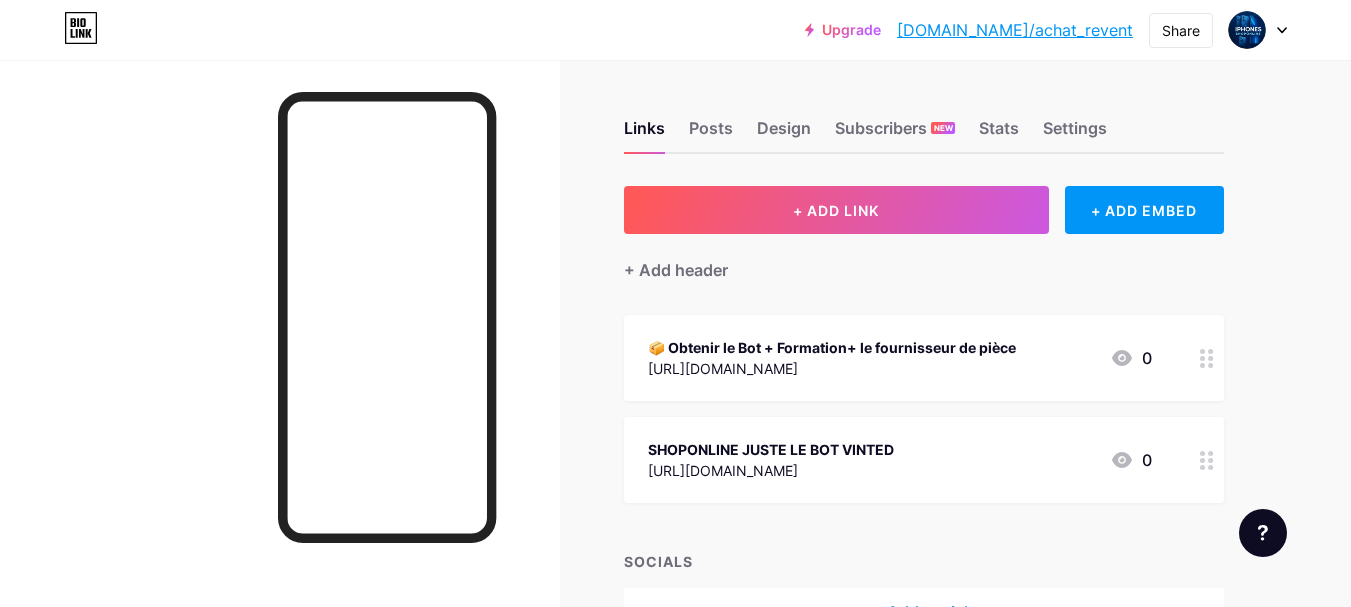 scroll, scrollTop: 0, scrollLeft: 0, axis: both 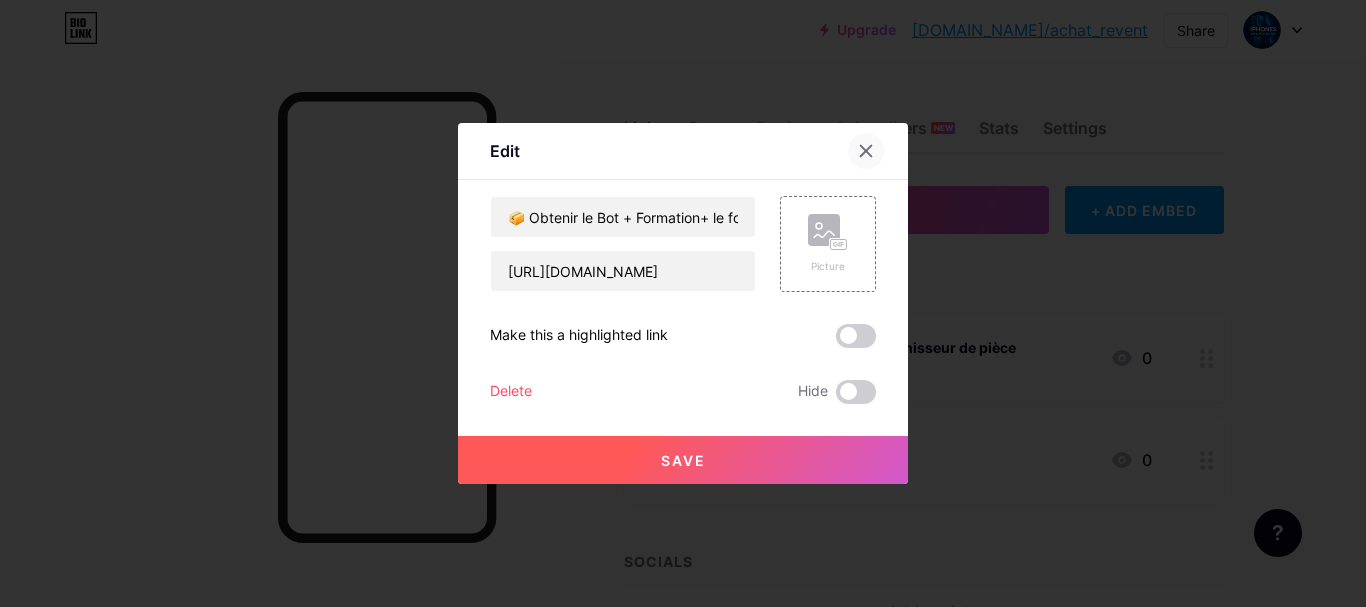 click at bounding box center [866, 151] 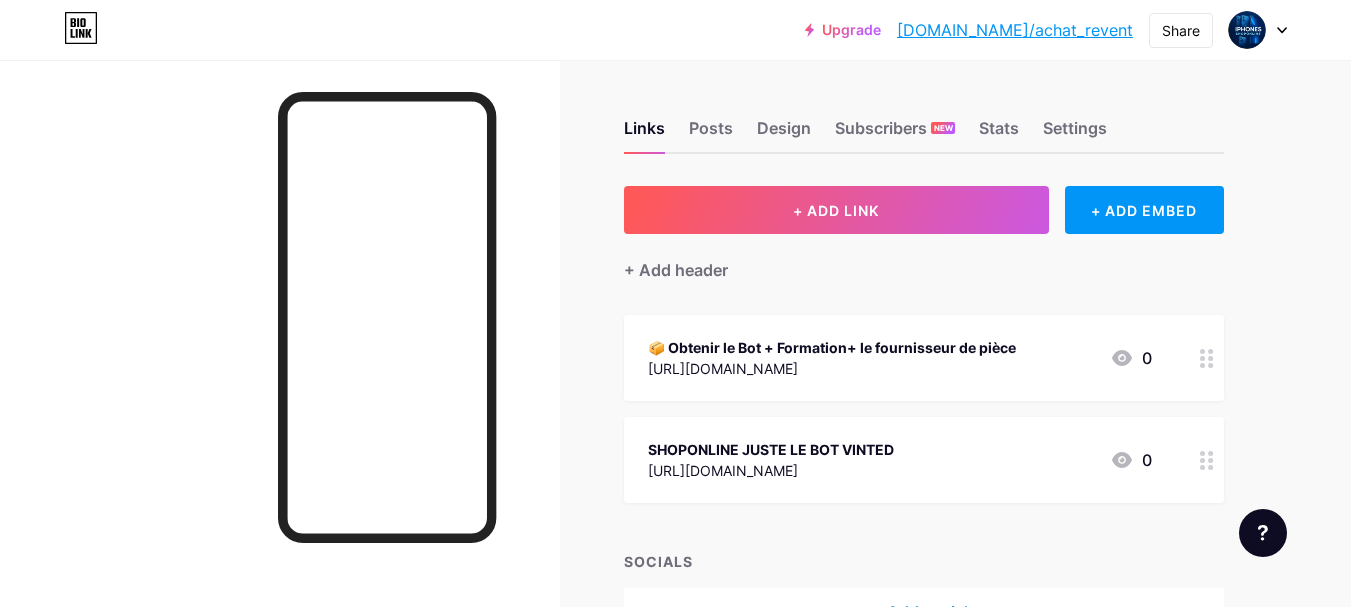 click on "SHOPONLINE JUSTE LE BOT VINTED" at bounding box center [771, 449] 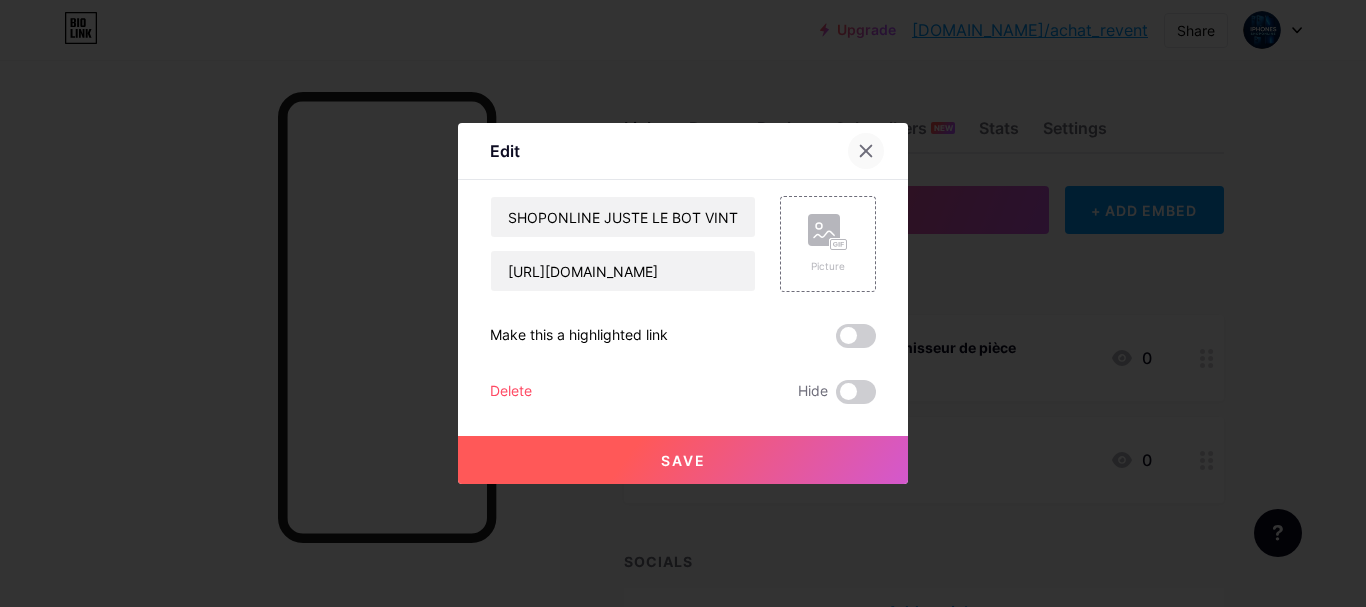 click at bounding box center [866, 151] 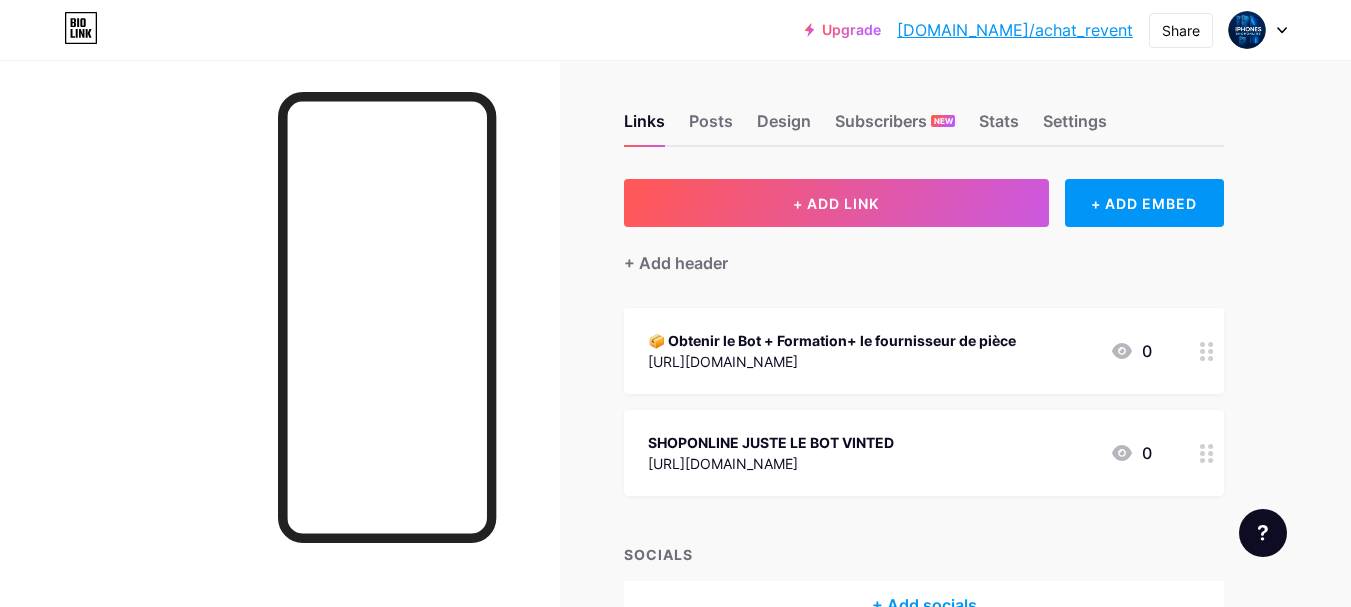 scroll, scrollTop: 0, scrollLeft: 0, axis: both 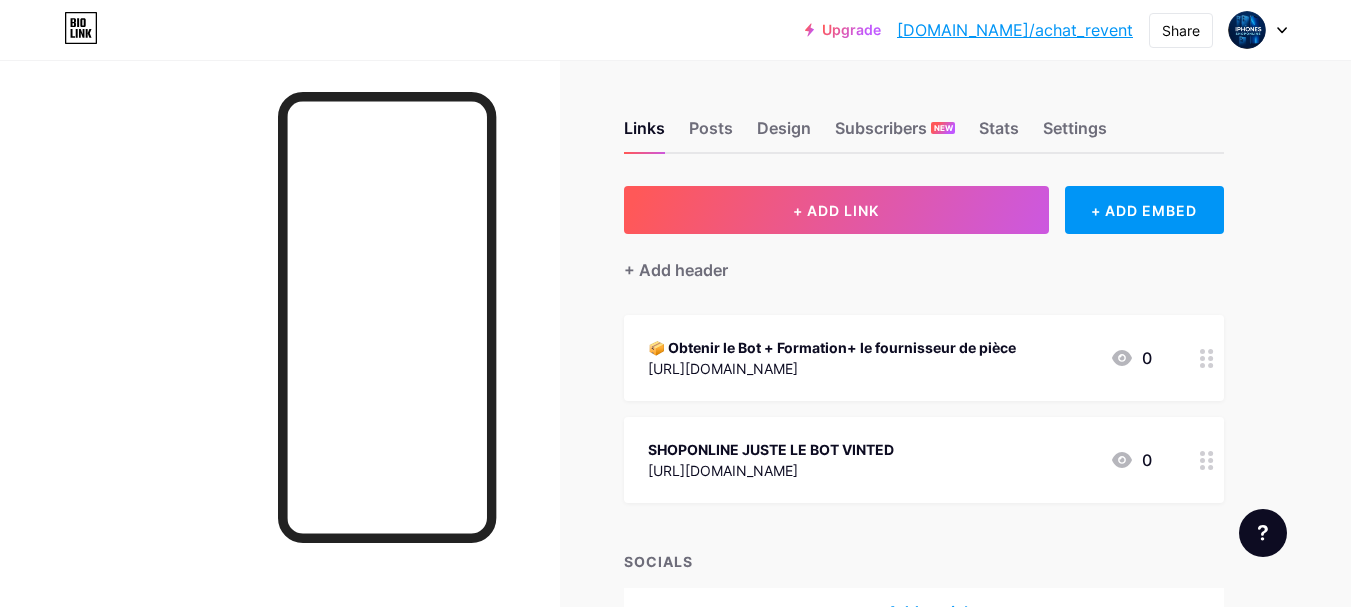 click 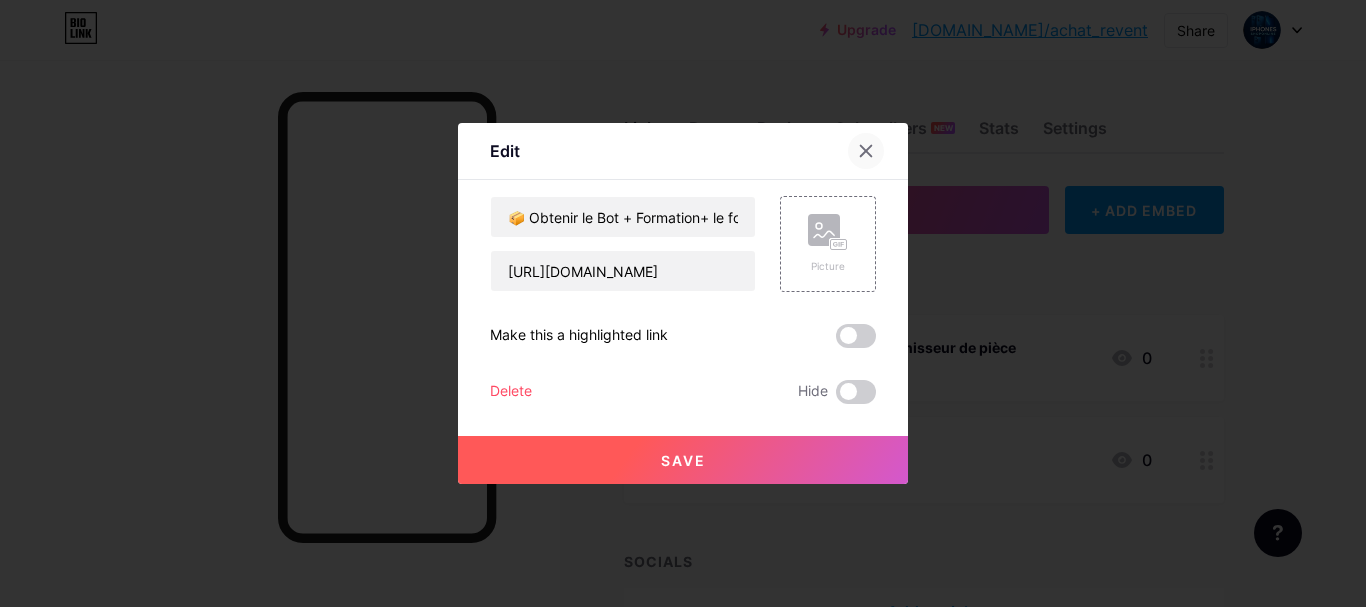 click at bounding box center (866, 151) 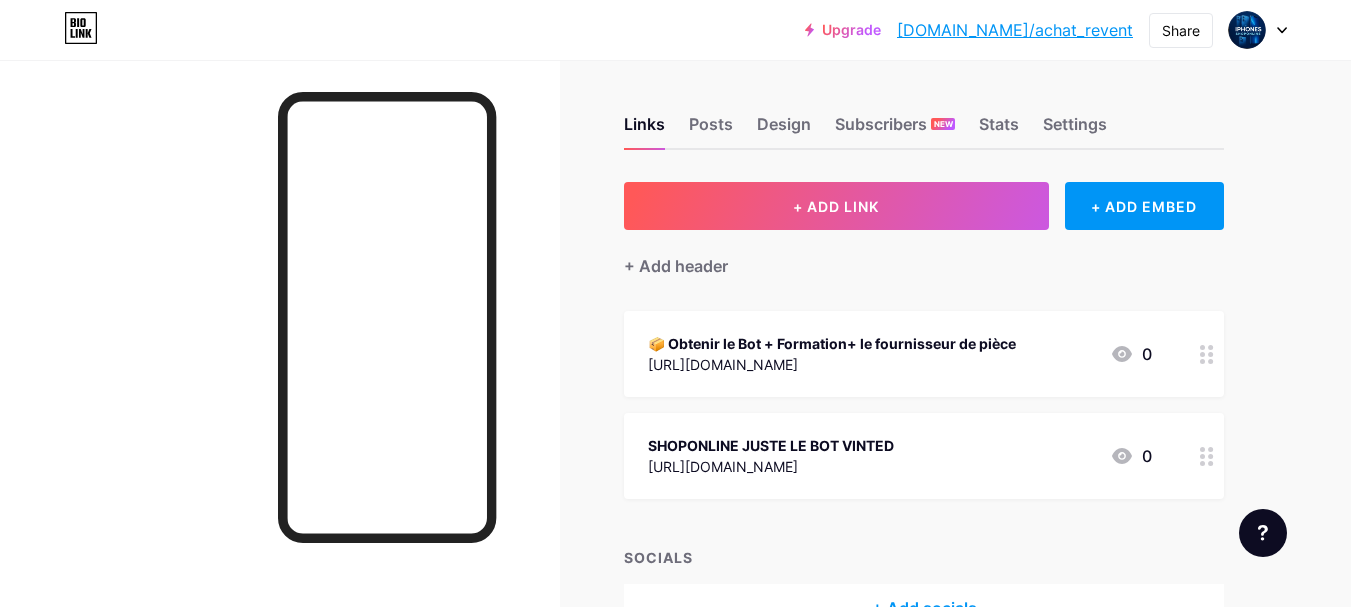 scroll, scrollTop: 0, scrollLeft: 0, axis: both 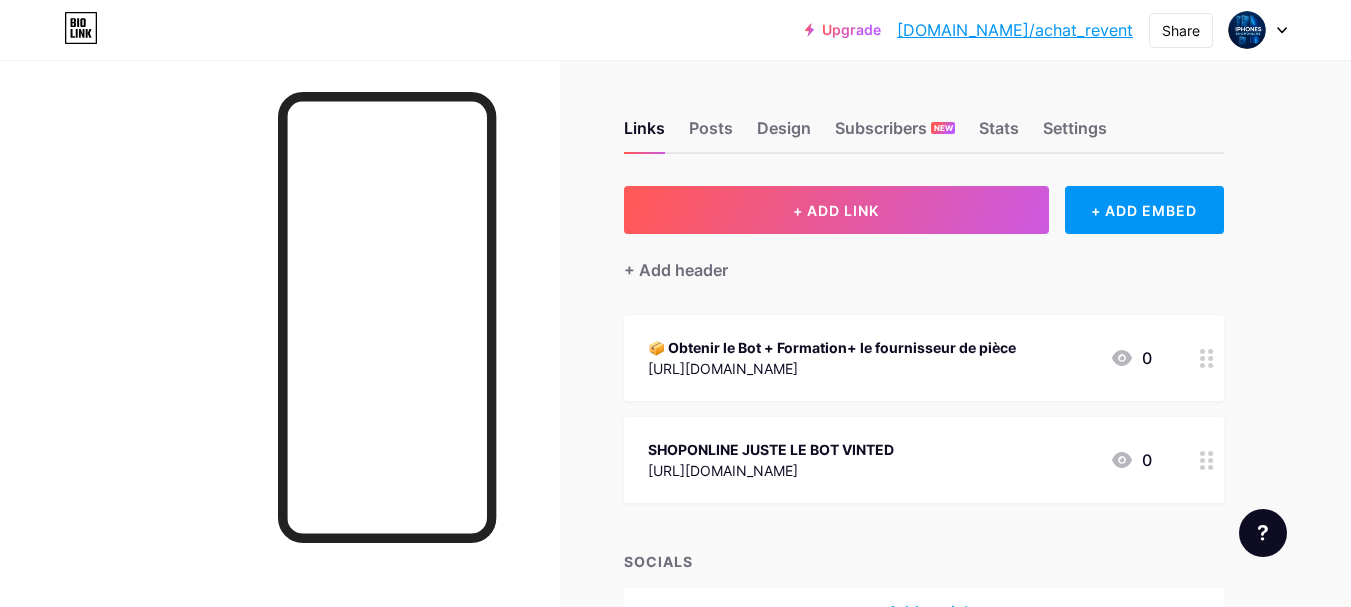 click at bounding box center (1258, 30) 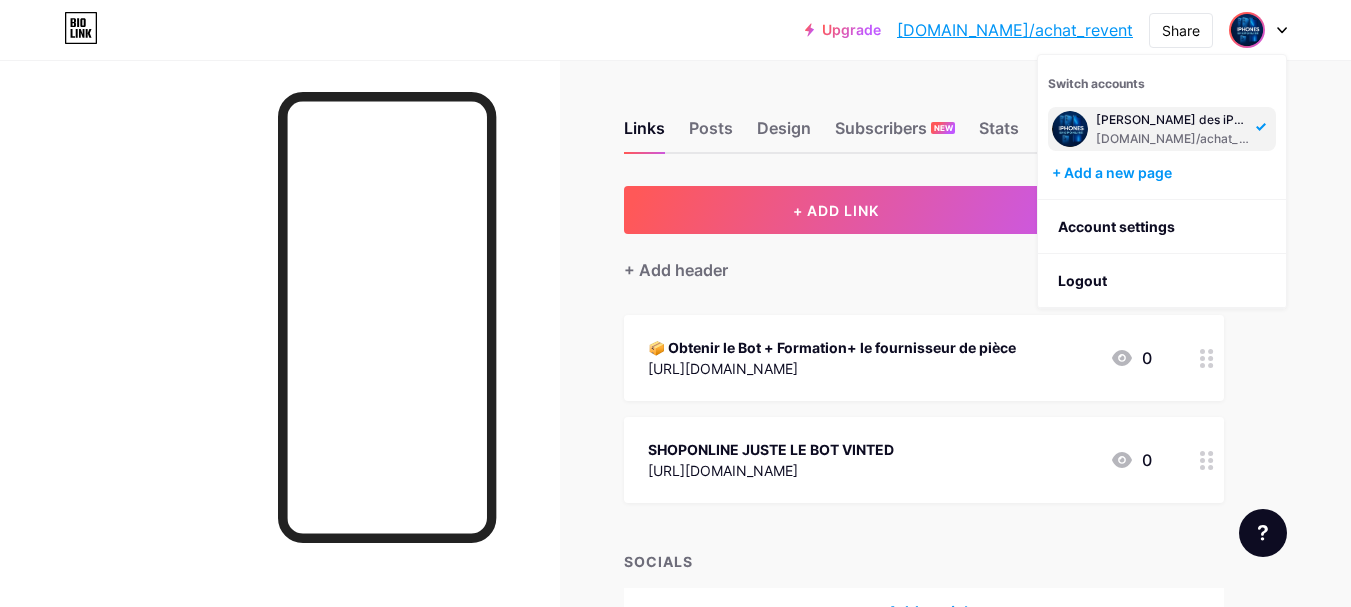 click on "[PERSON_NAME] des iPhones pas chers 📱" at bounding box center [1173, 120] 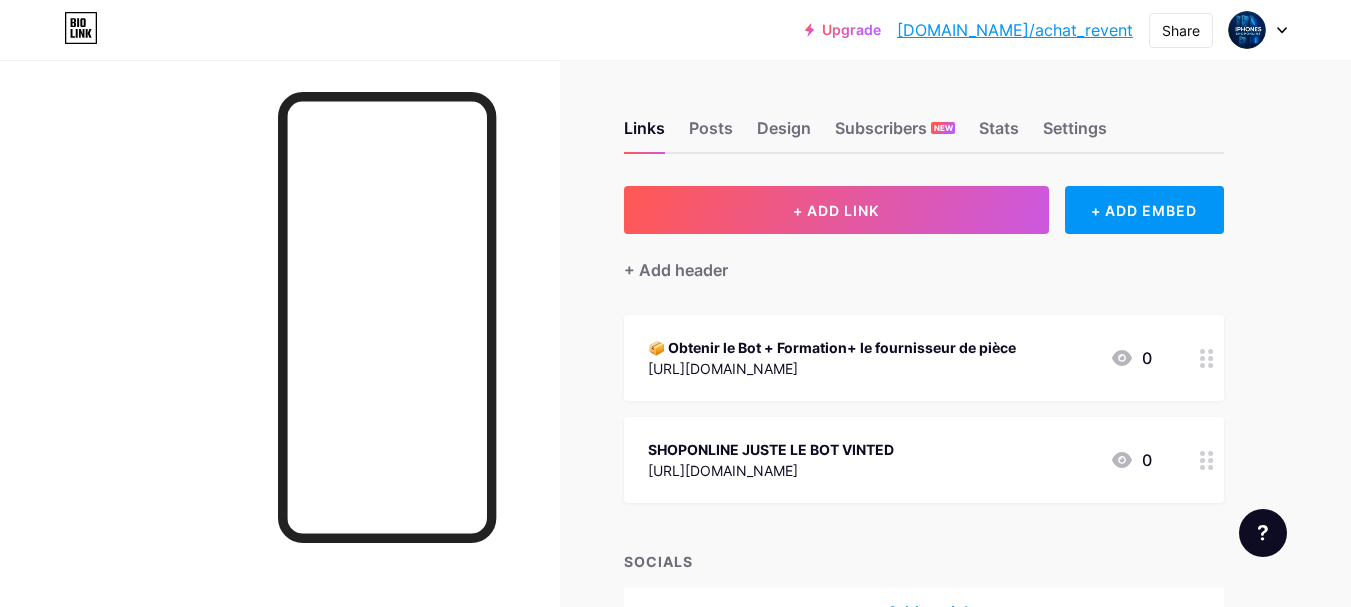 scroll, scrollTop: 0, scrollLeft: 0, axis: both 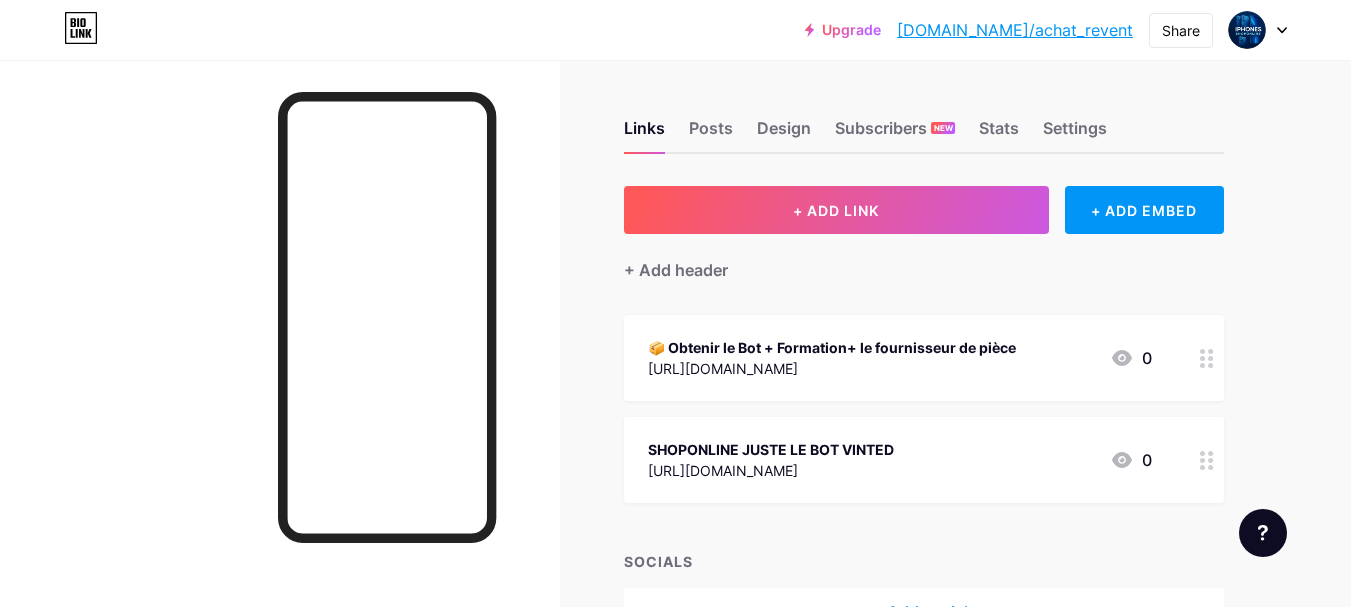 click at bounding box center [1258, 30] 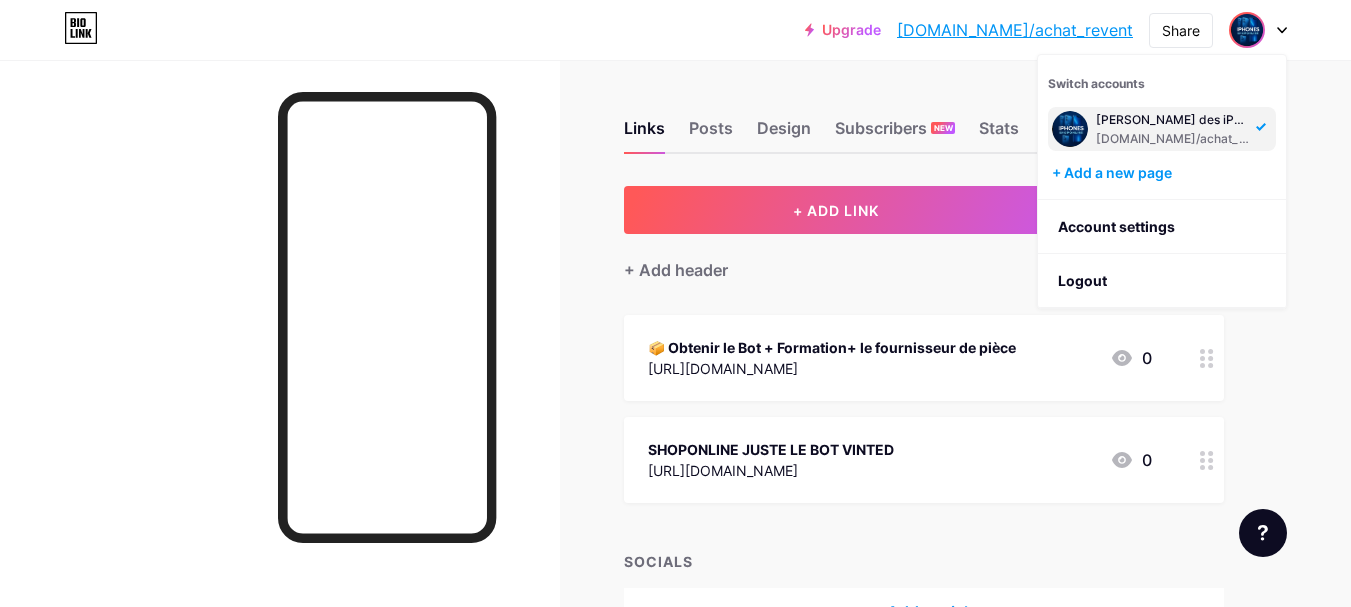 click on "[PERSON_NAME] des iPhones pas chers 📱   [DOMAIN_NAME]/achat_revent" at bounding box center (1162, 129) 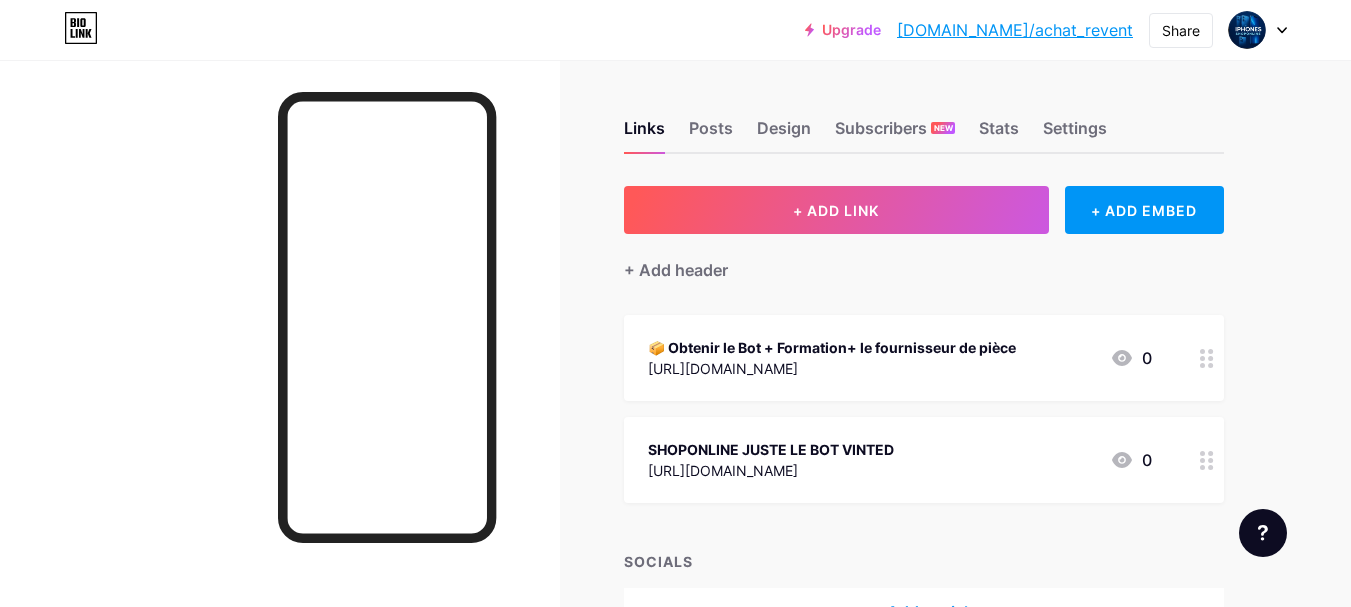 scroll, scrollTop: 0, scrollLeft: 0, axis: both 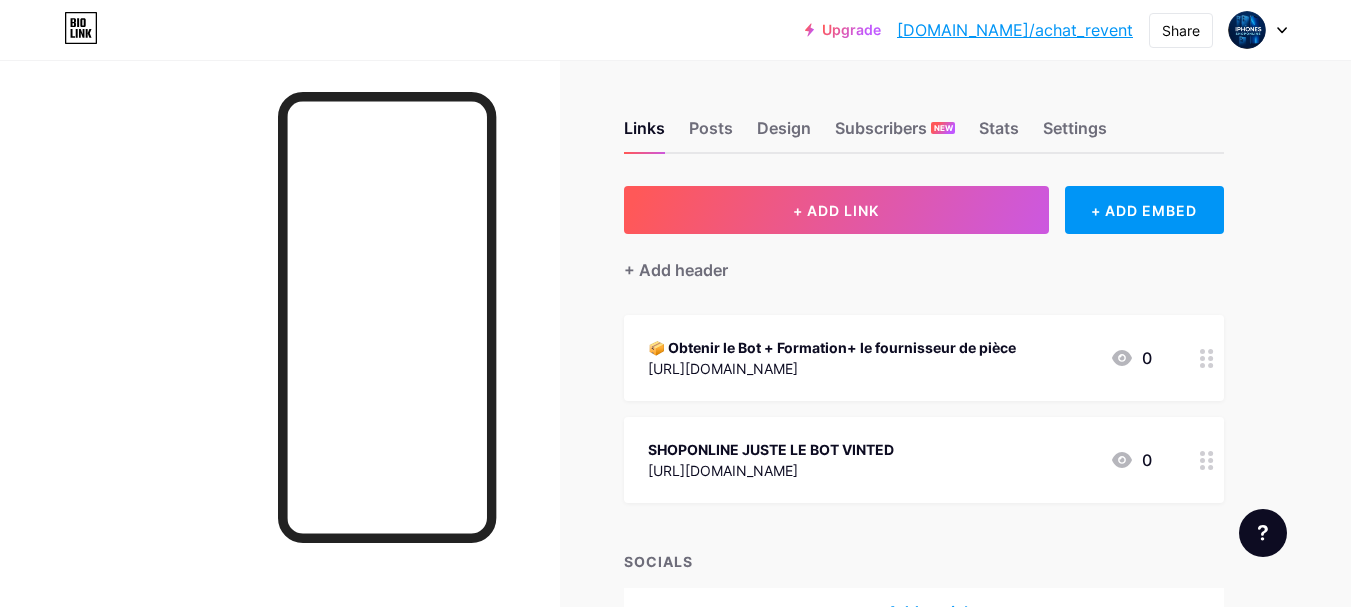 click 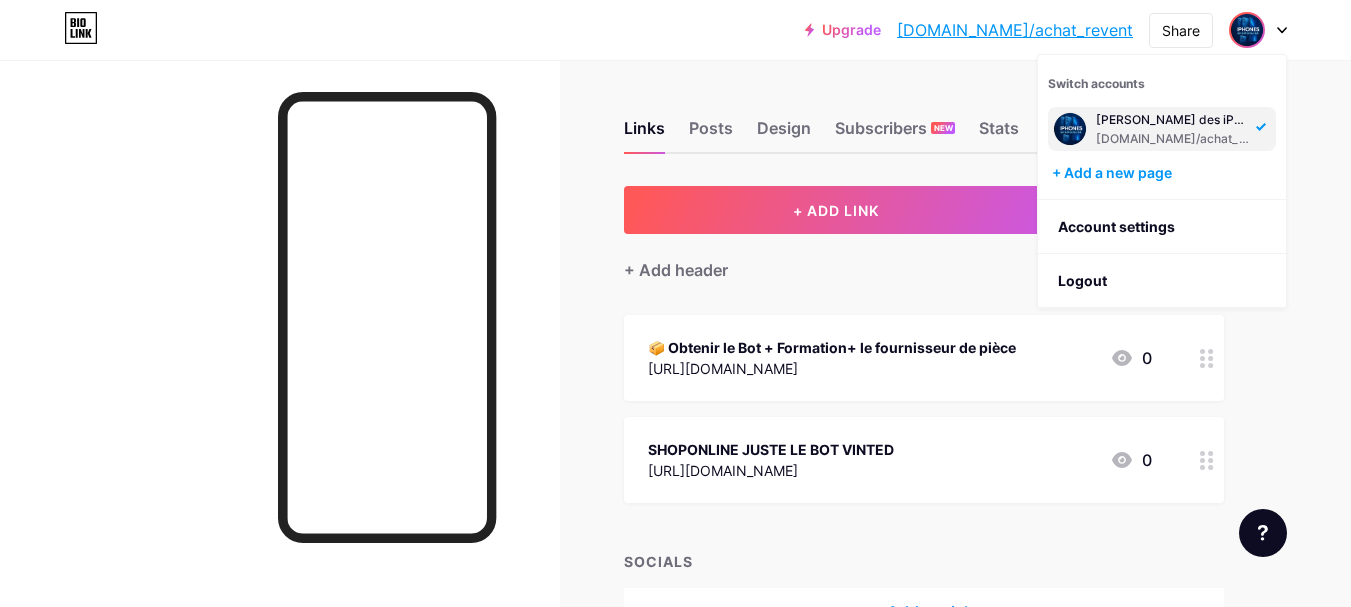 click at bounding box center (1070, 129) 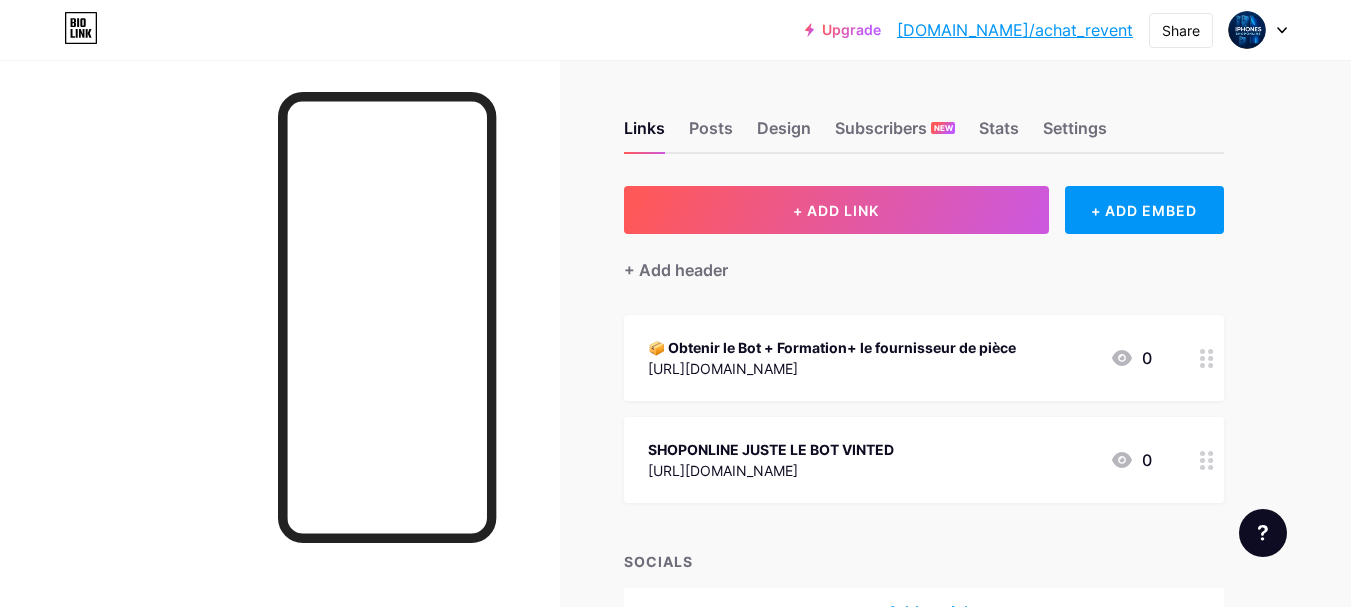 scroll, scrollTop: 0, scrollLeft: 0, axis: both 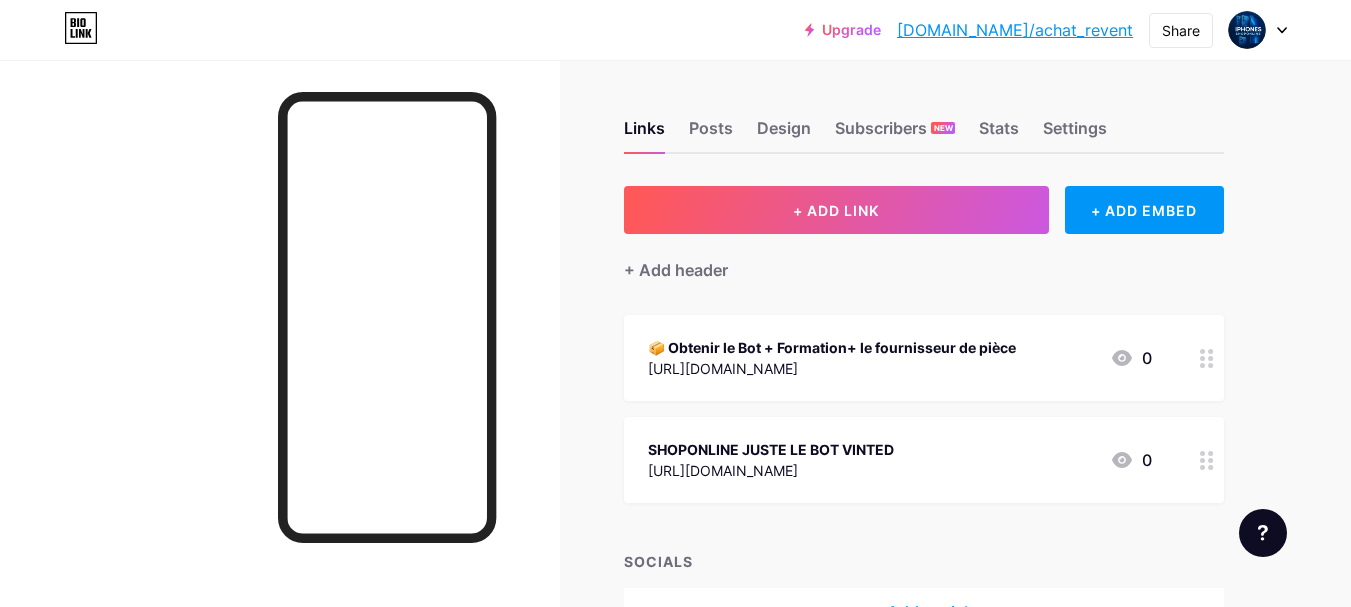 click at bounding box center [1258, 30] 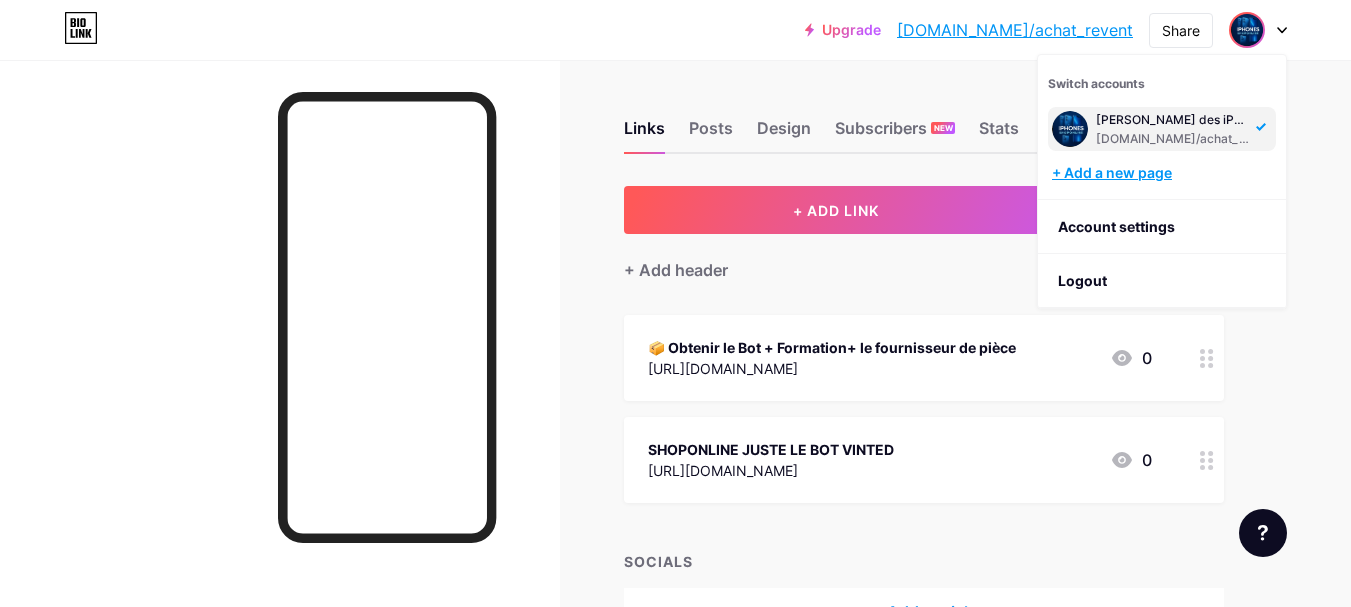 click on "+ Add a new page" at bounding box center [1164, 173] 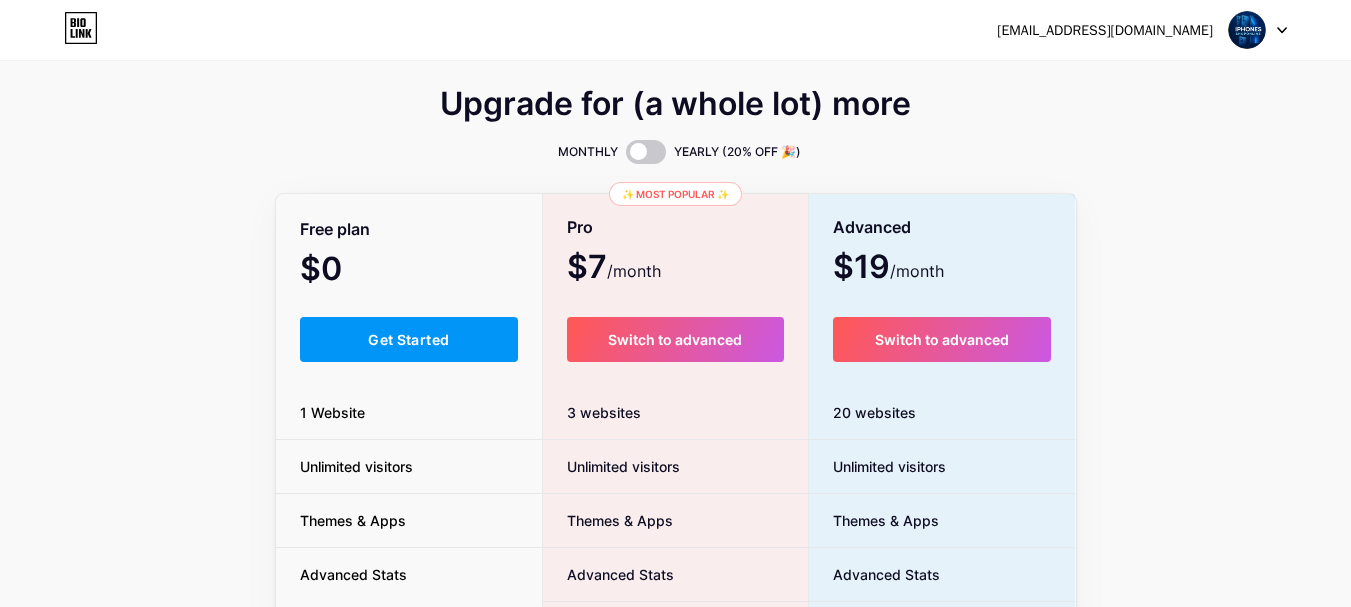 click at bounding box center (1258, 30) 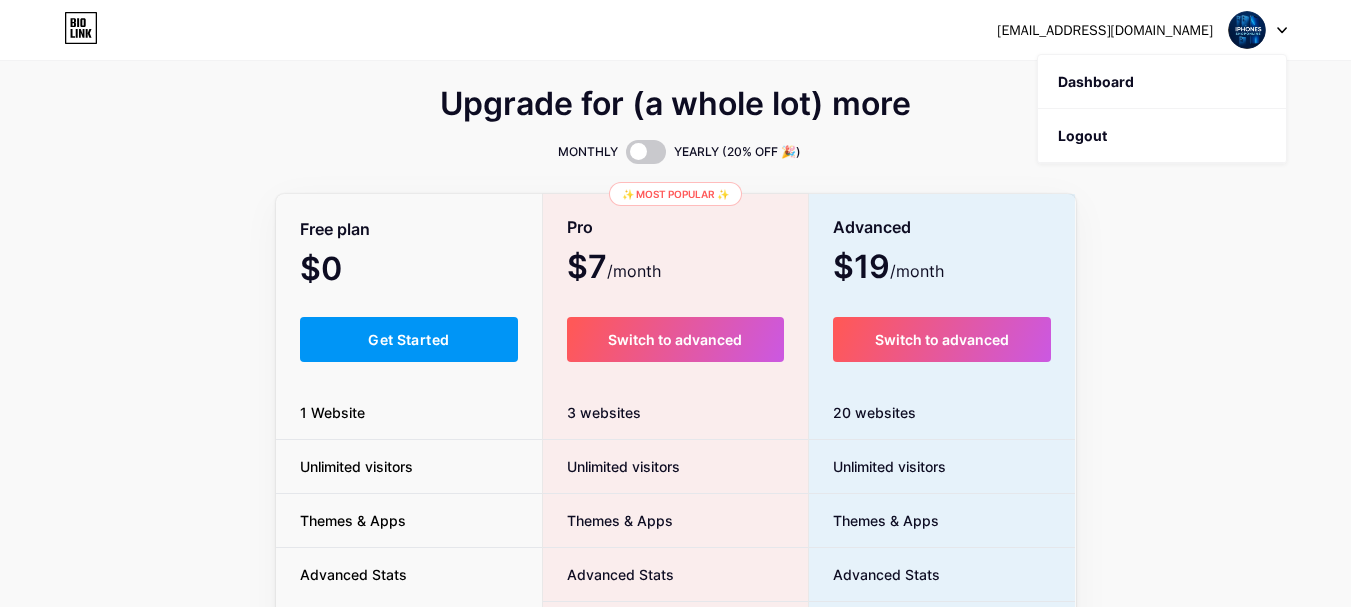 click at bounding box center [1247, 30] 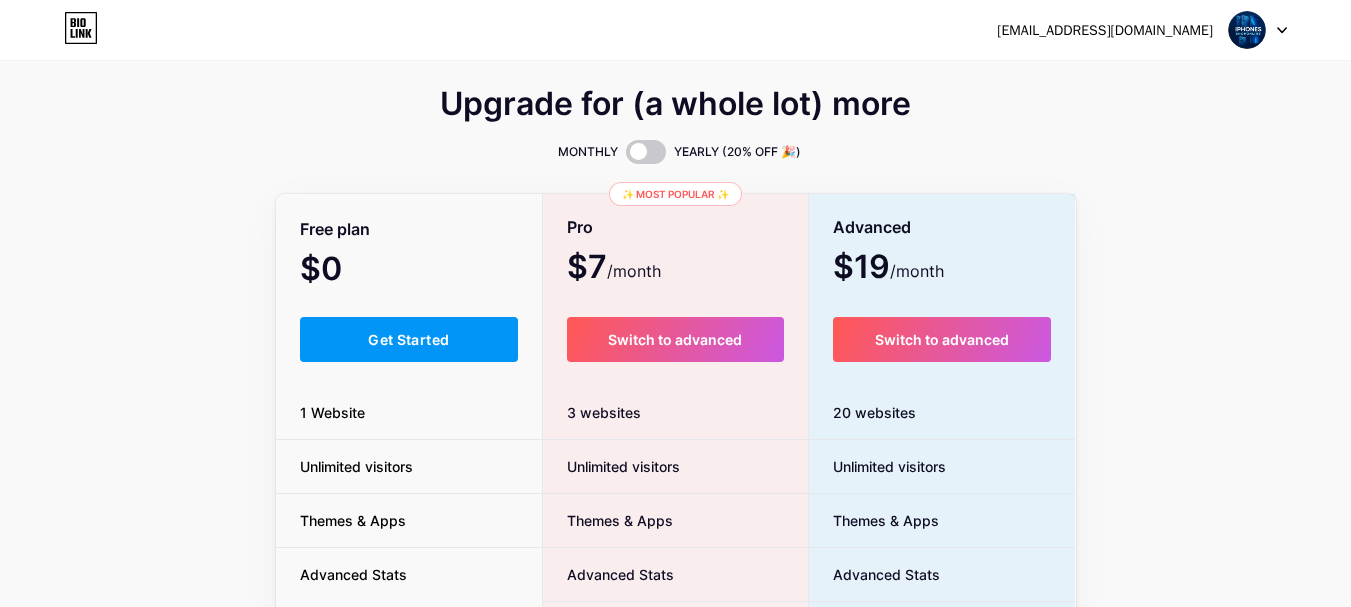 click at bounding box center [1247, 30] 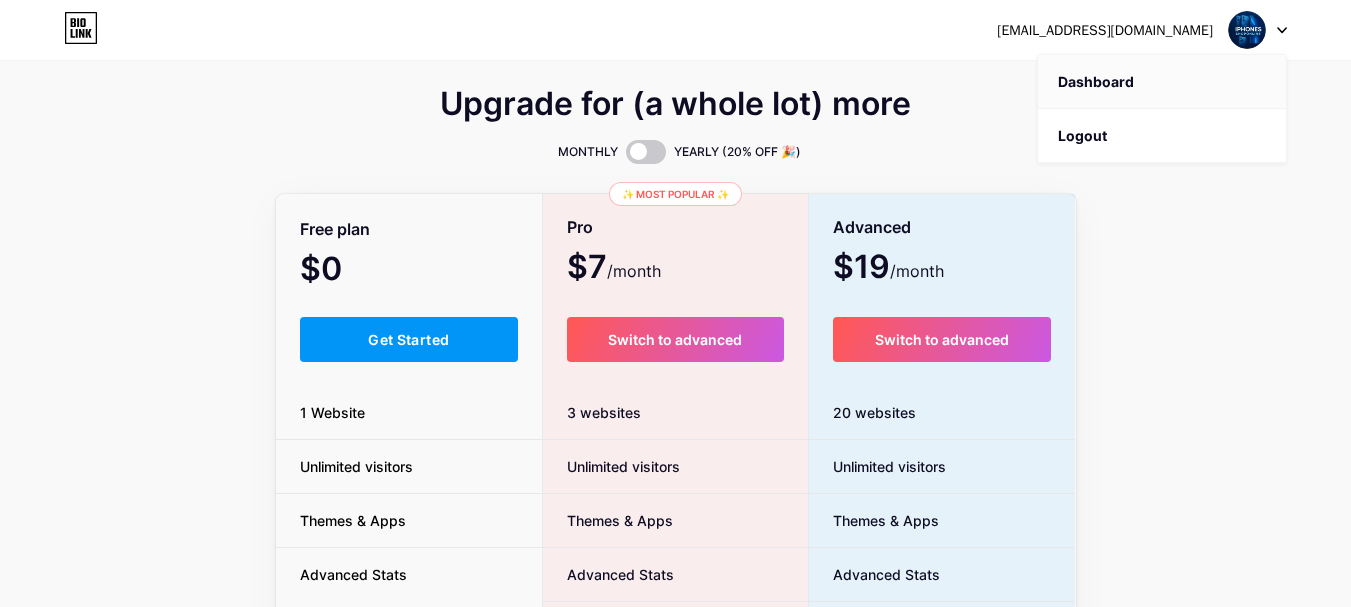 click on "Dashboard" at bounding box center [1162, 82] 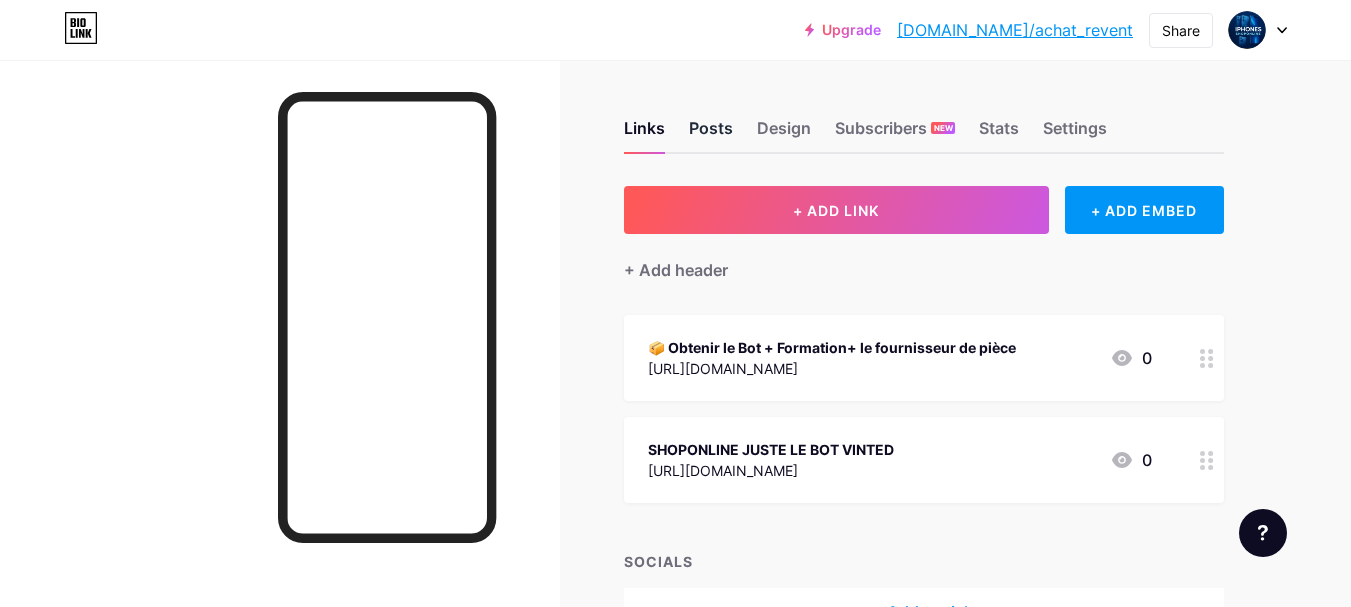 click on "Posts" at bounding box center (711, 134) 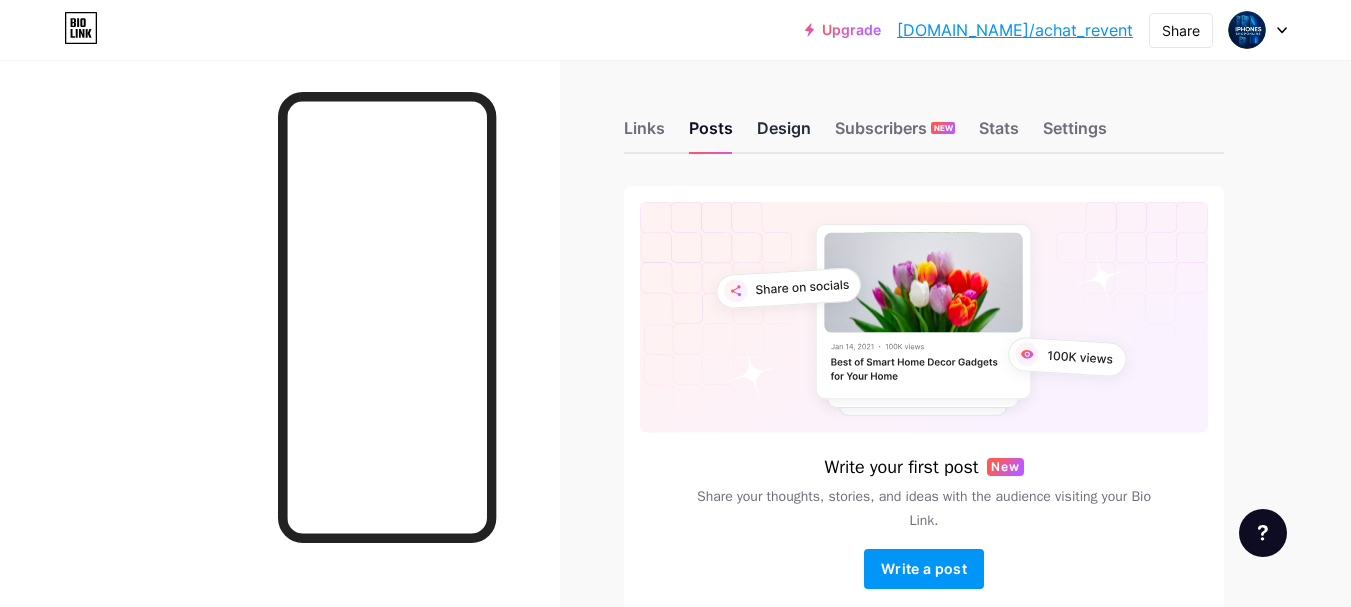 click on "Design" at bounding box center (784, 134) 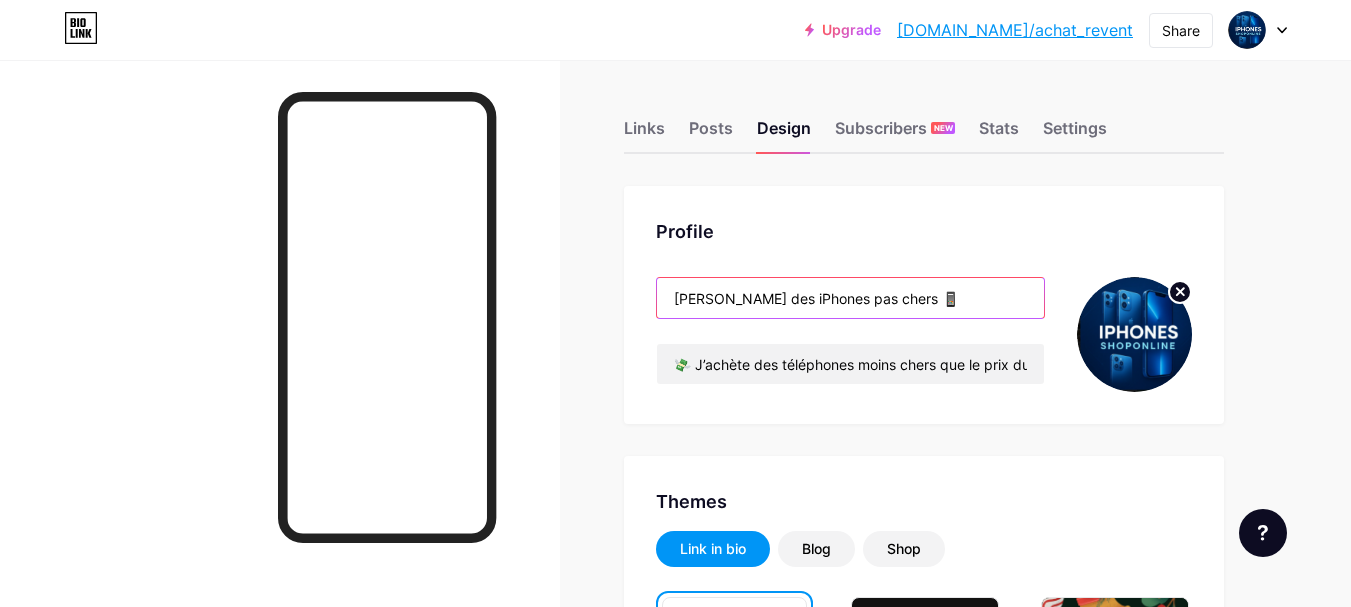 drag, startPoint x: 704, startPoint y: 300, endPoint x: 733, endPoint y: 313, distance: 31.780497 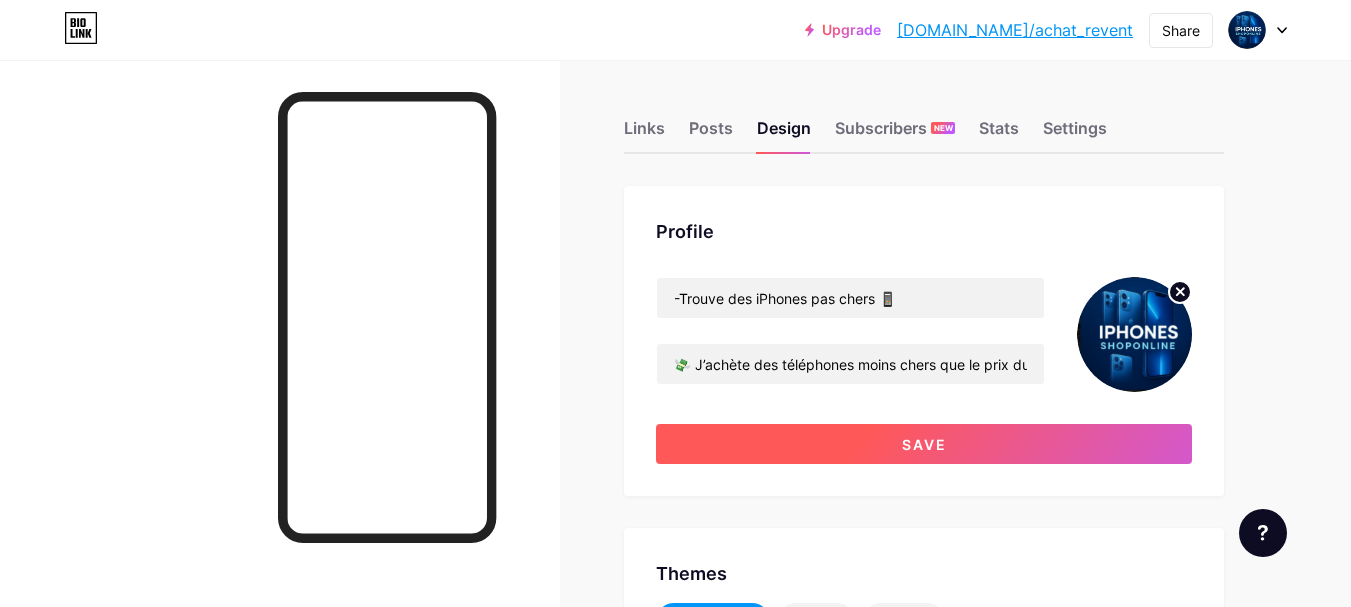 click on "Save" at bounding box center (924, 444) 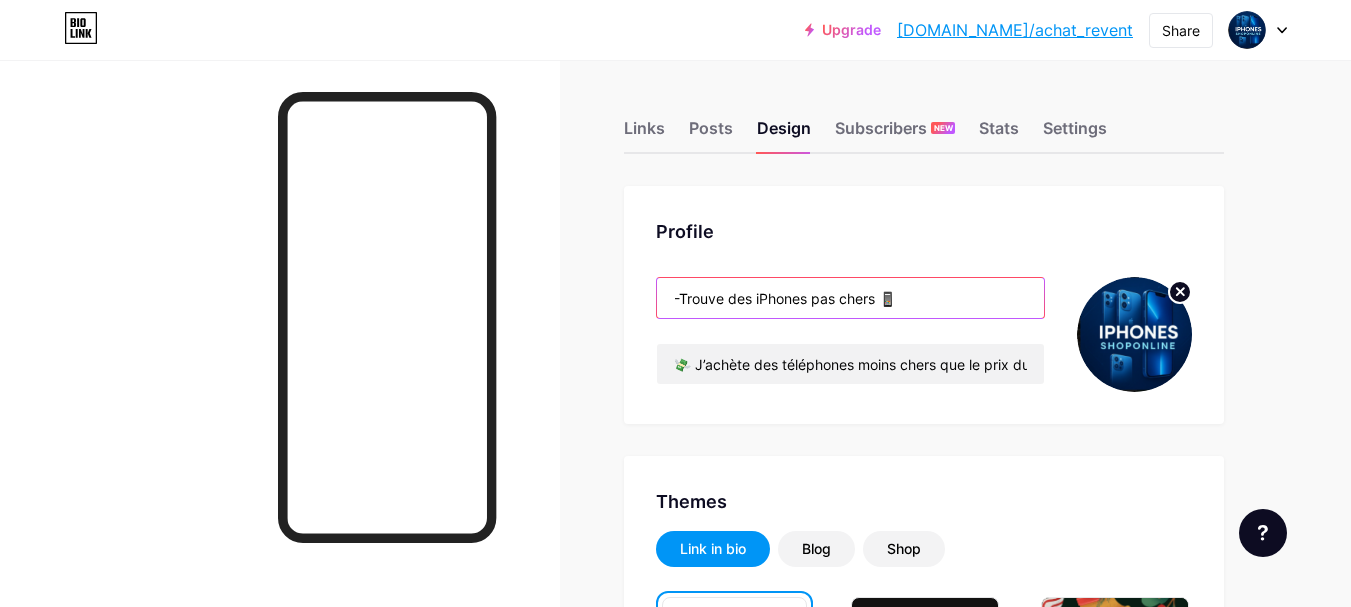 click on "-Trouve des iPhones pas chers 📱" at bounding box center (850, 298) 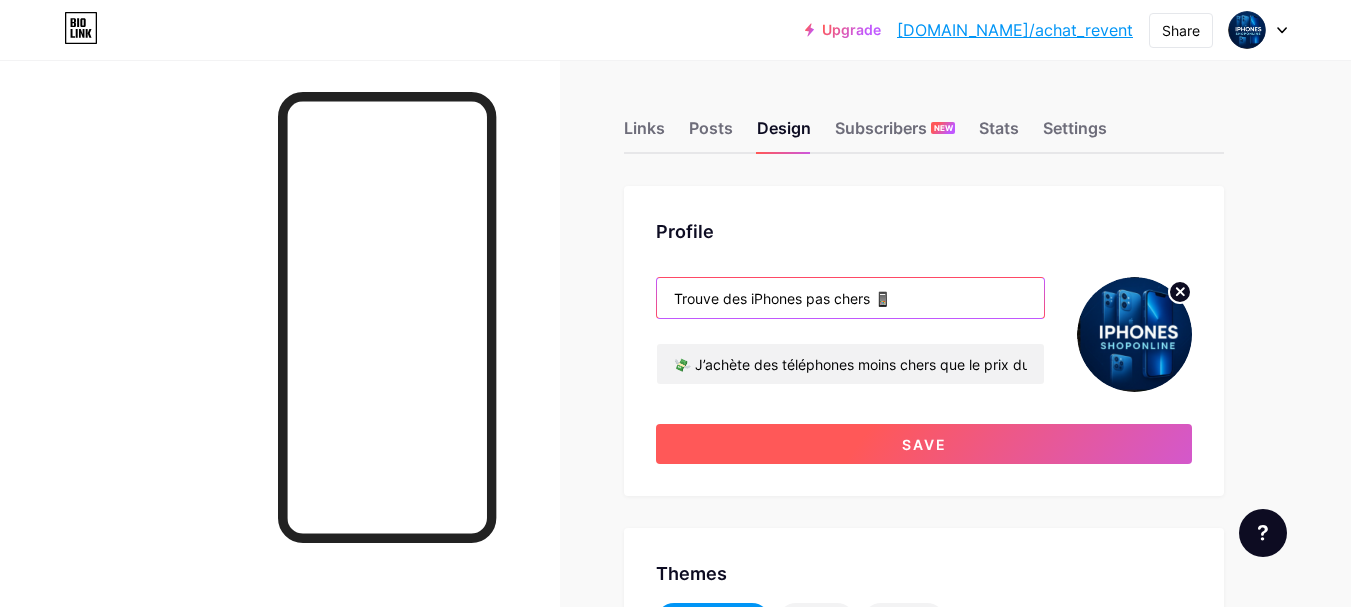 type on "Trouve des iPhones pas chers 📱" 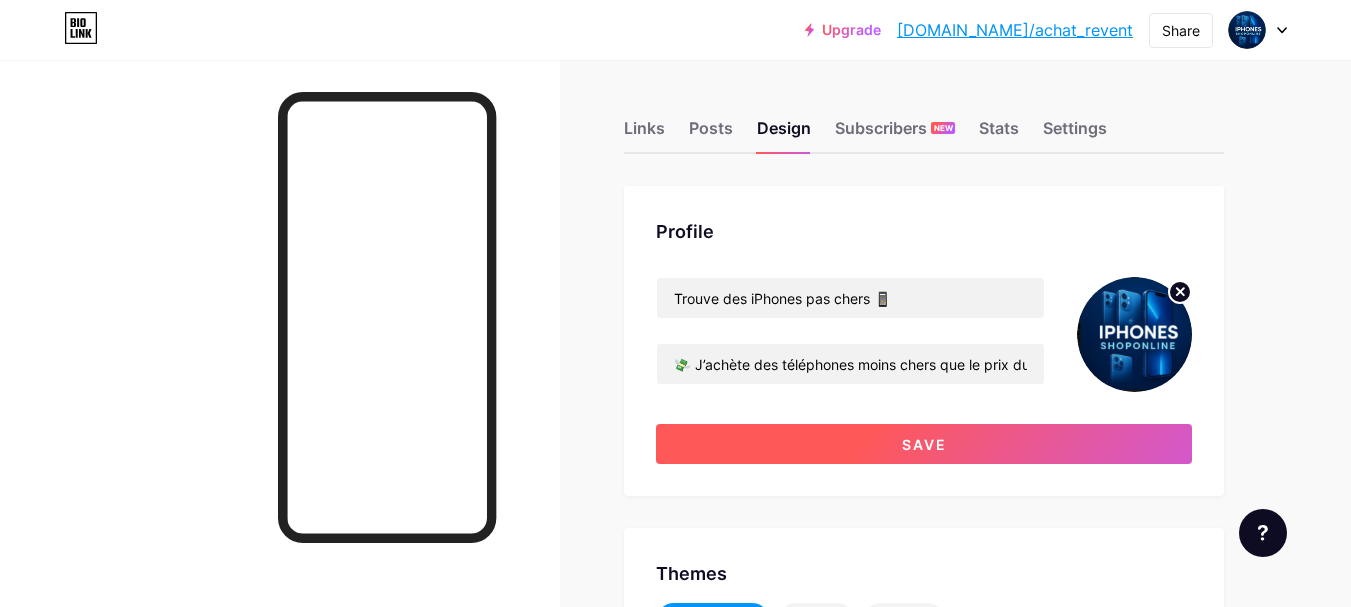 click on "Save" at bounding box center [924, 444] 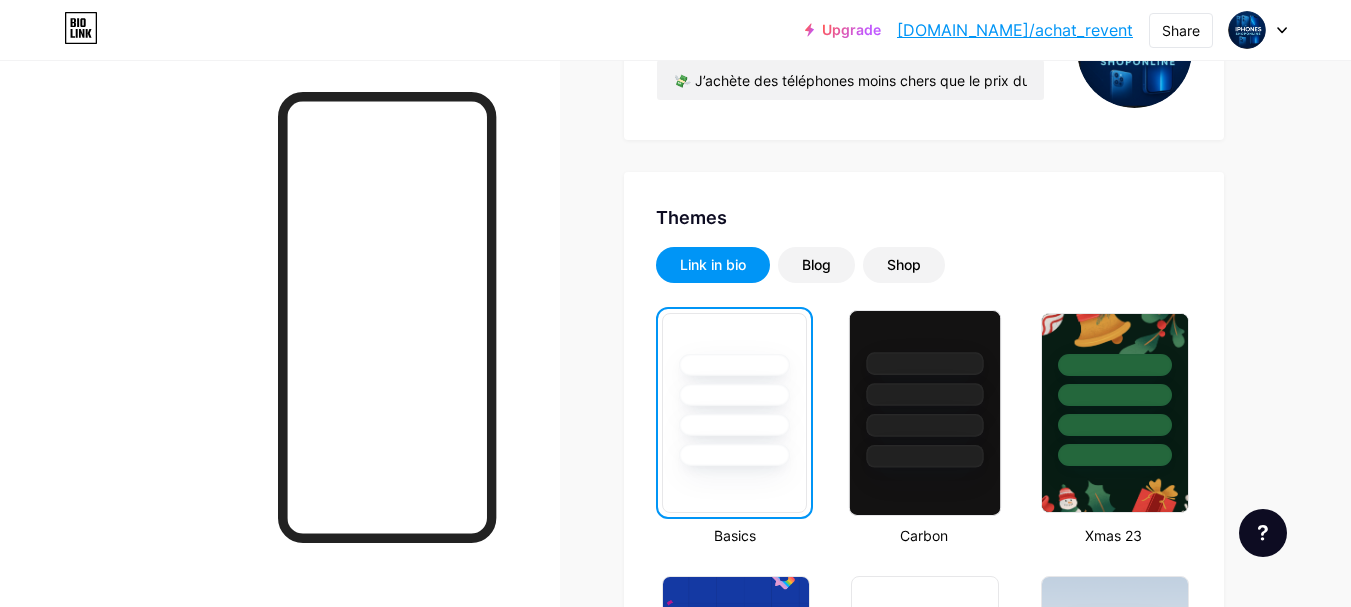scroll, scrollTop: 300, scrollLeft: 0, axis: vertical 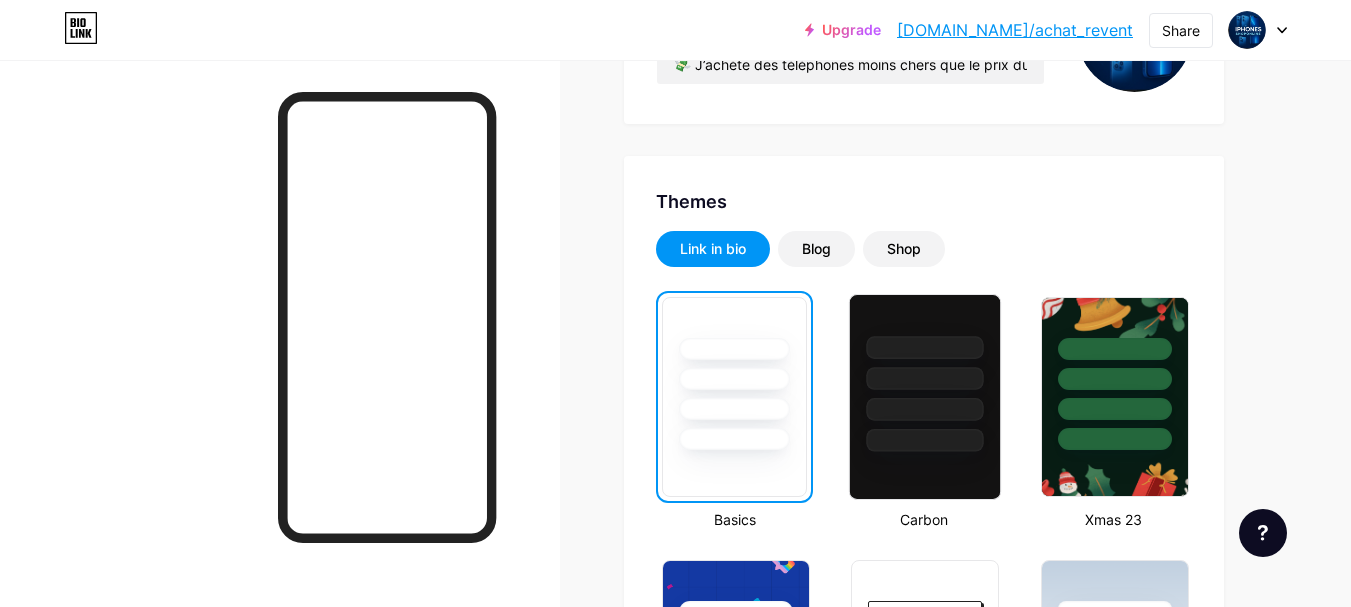 click at bounding box center (925, 378) 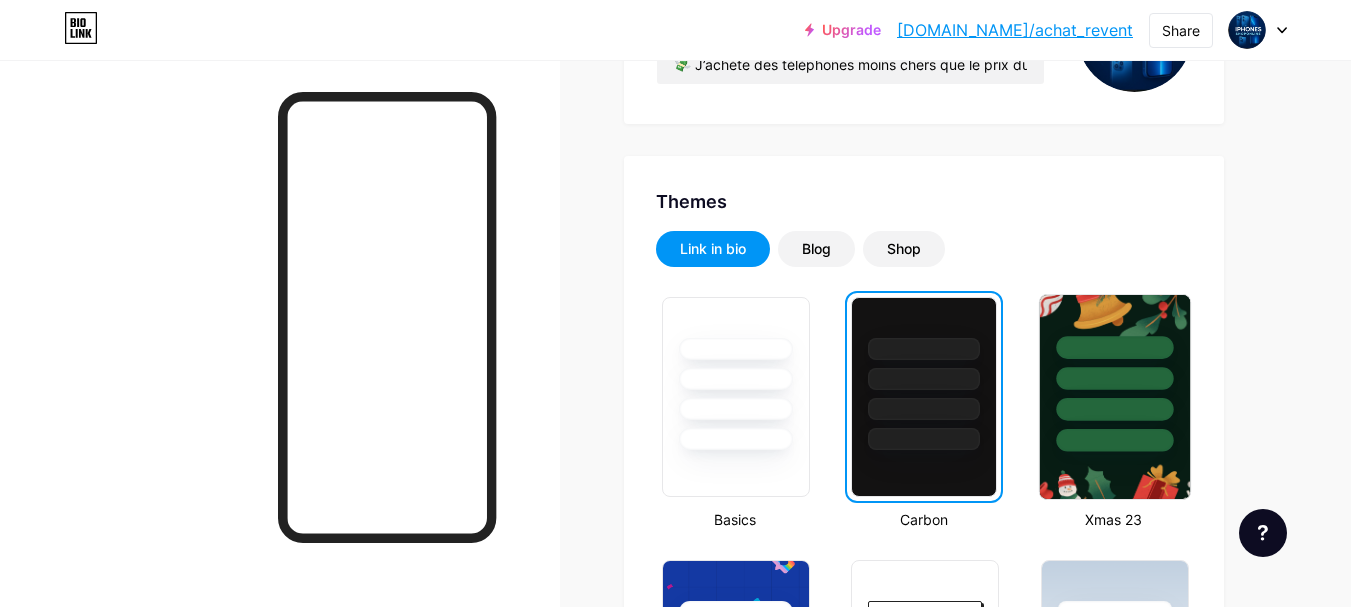 click at bounding box center (1114, 409) 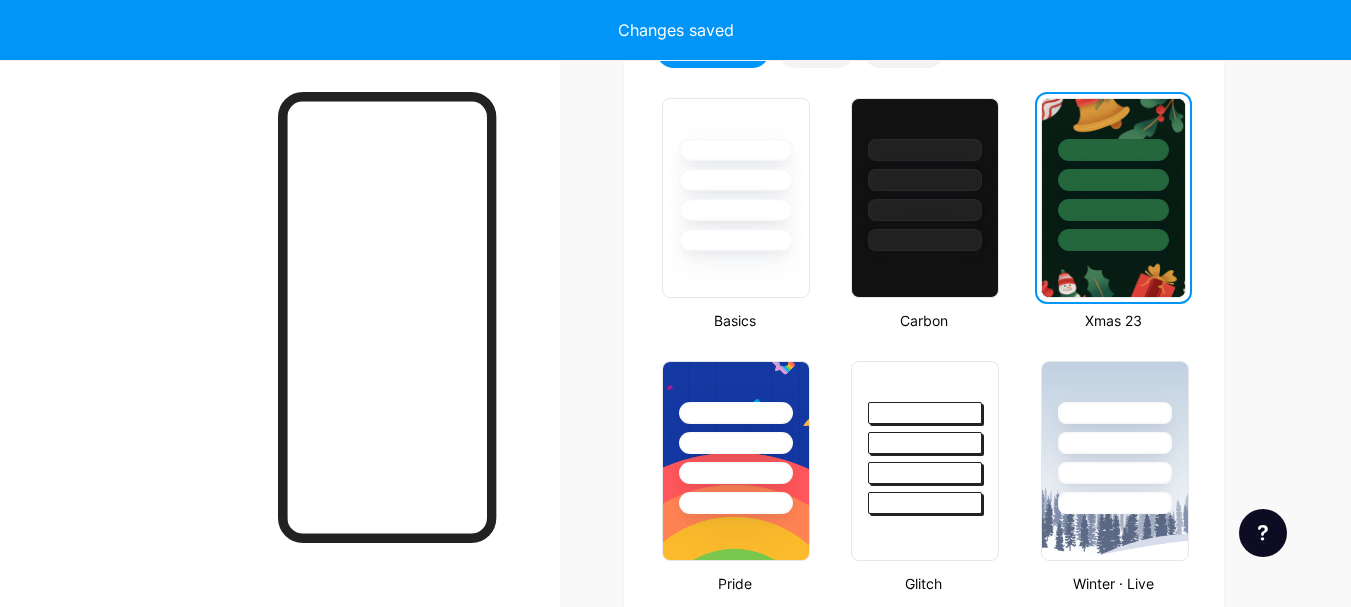 scroll, scrollTop: 500, scrollLeft: 0, axis: vertical 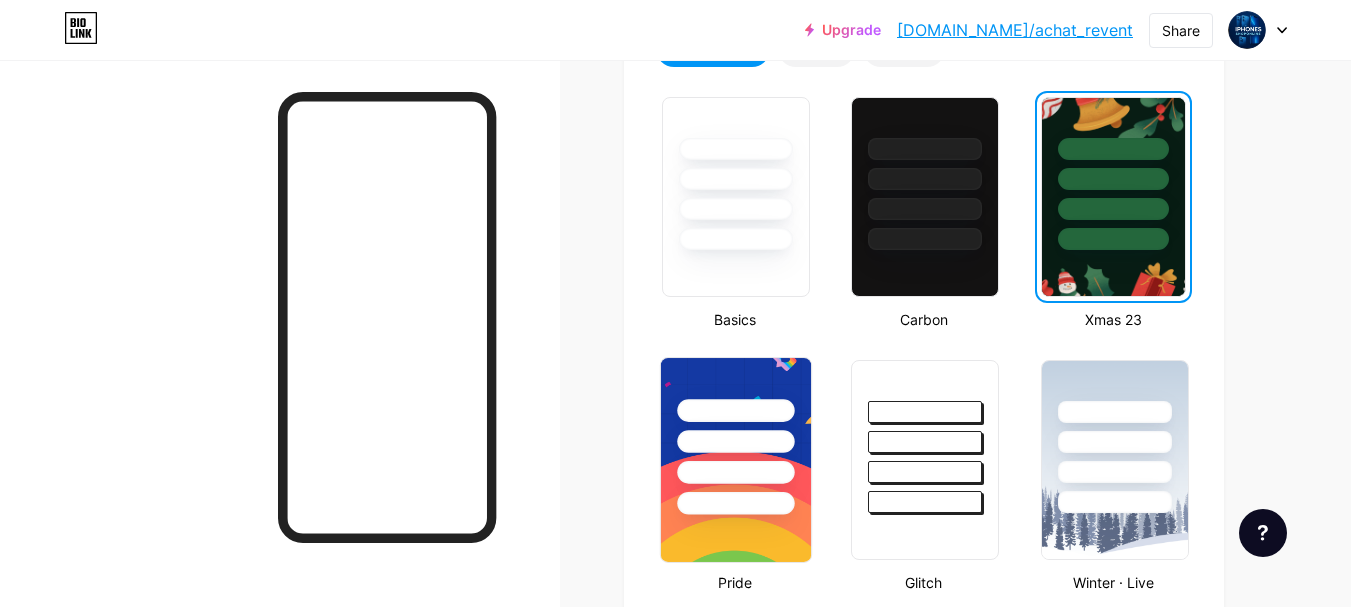 click at bounding box center [735, 441] 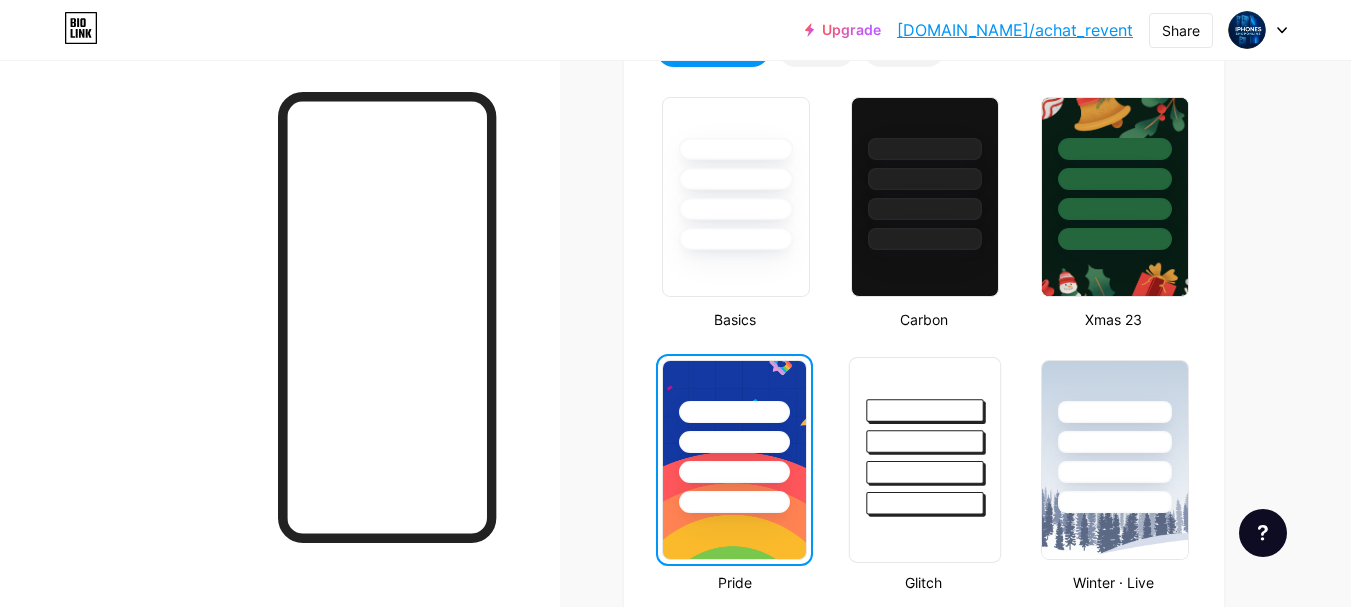 click at bounding box center [925, 436] 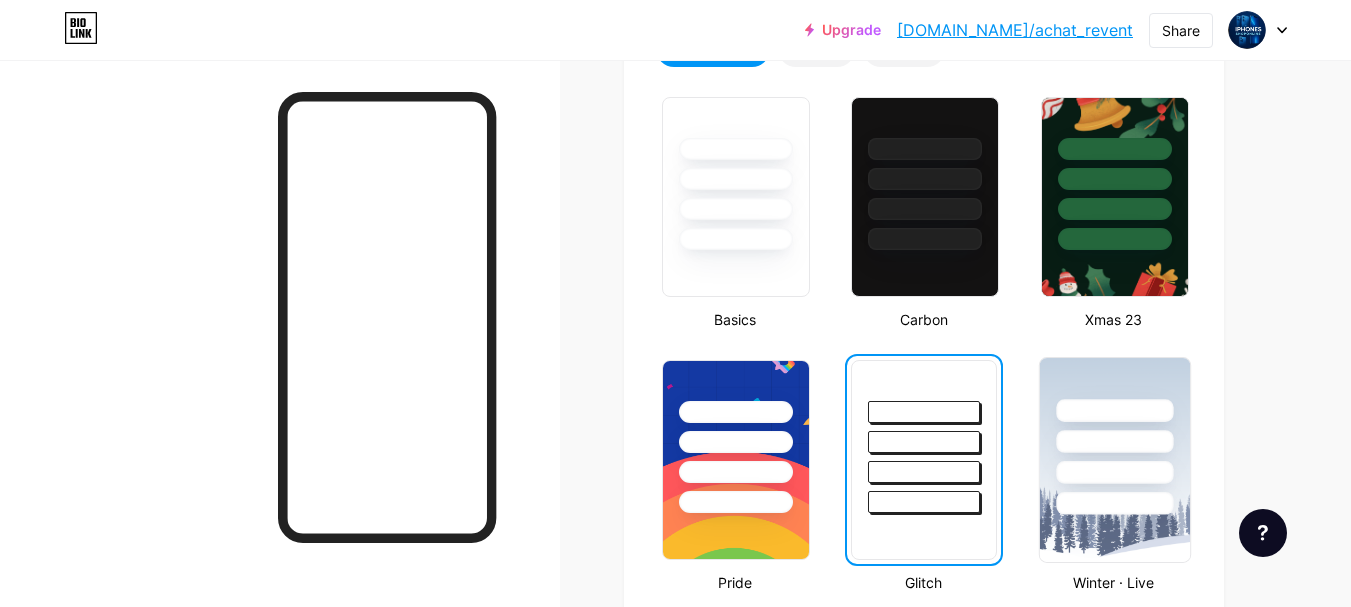 scroll, scrollTop: 800, scrollLeft: 0, axis: vertical 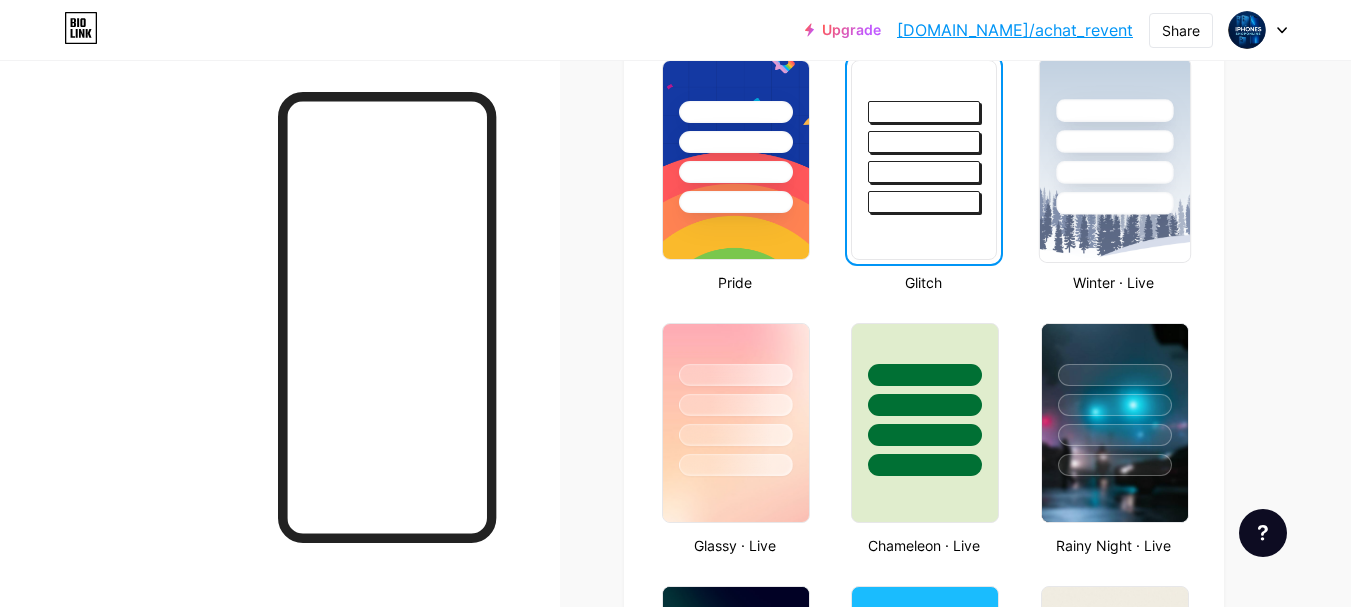 click at bounding box center [1114, 160] 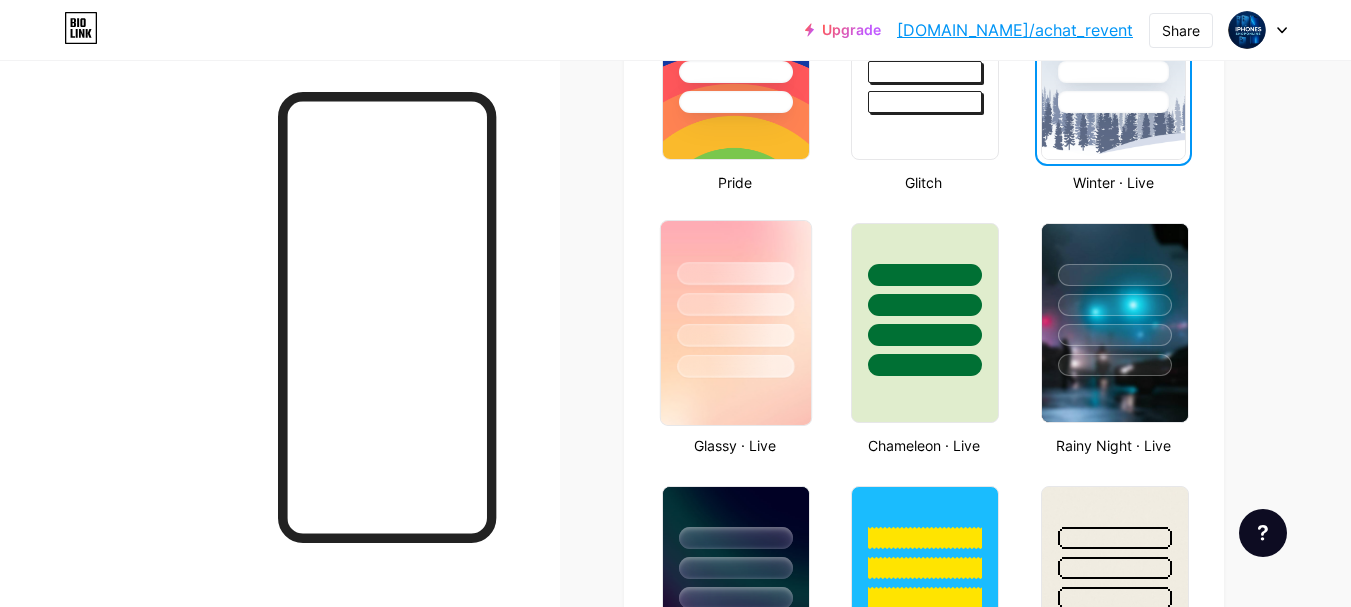 scroll, scrollTop: 1000, scrollLeft: 0, axis: vertical 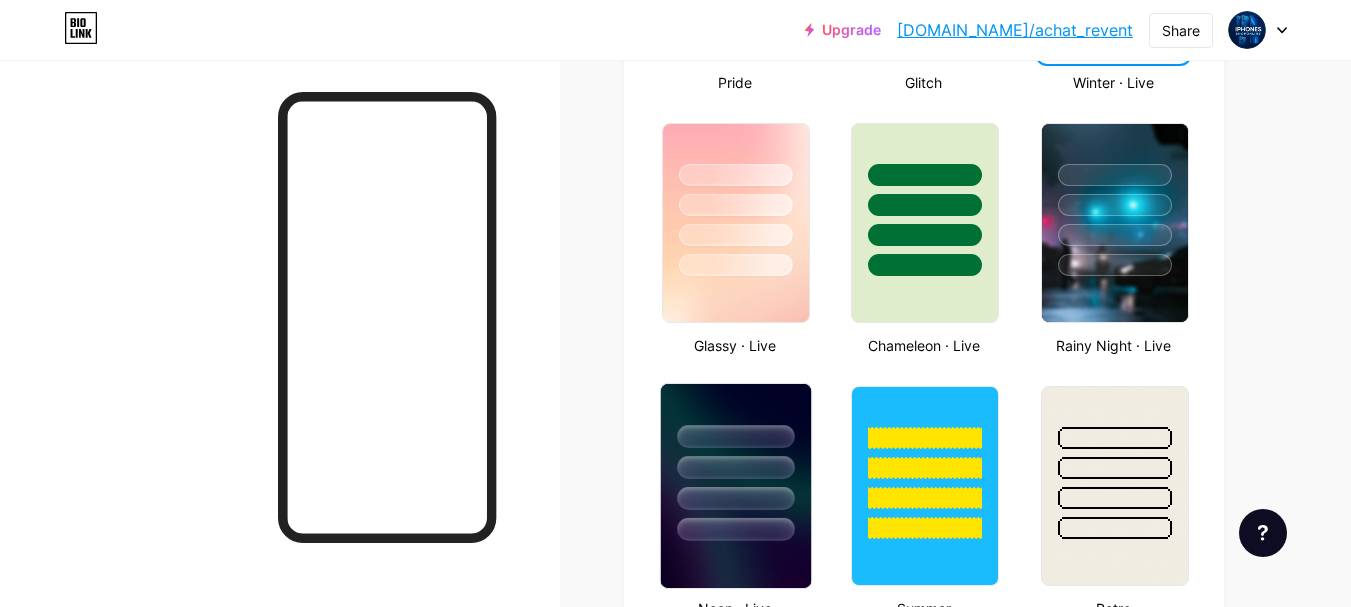 click at bounding box center (735, 498) 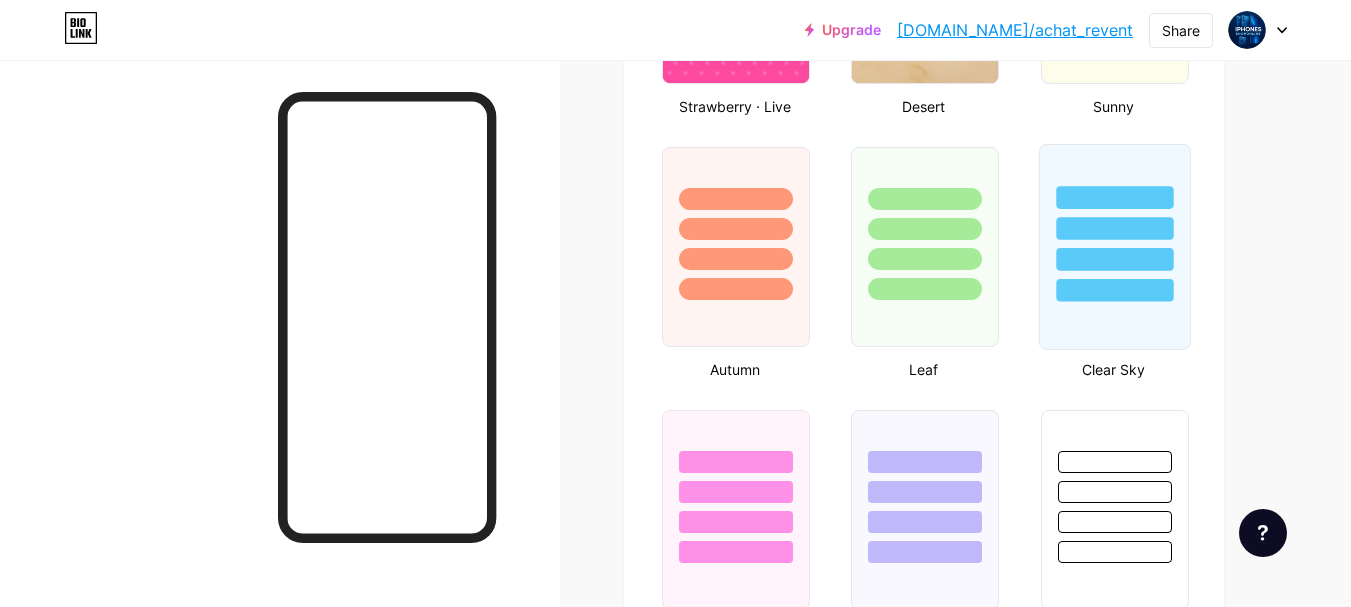 scroll, scrollTop: 1800, scrollLeft: 0, axis: vertical 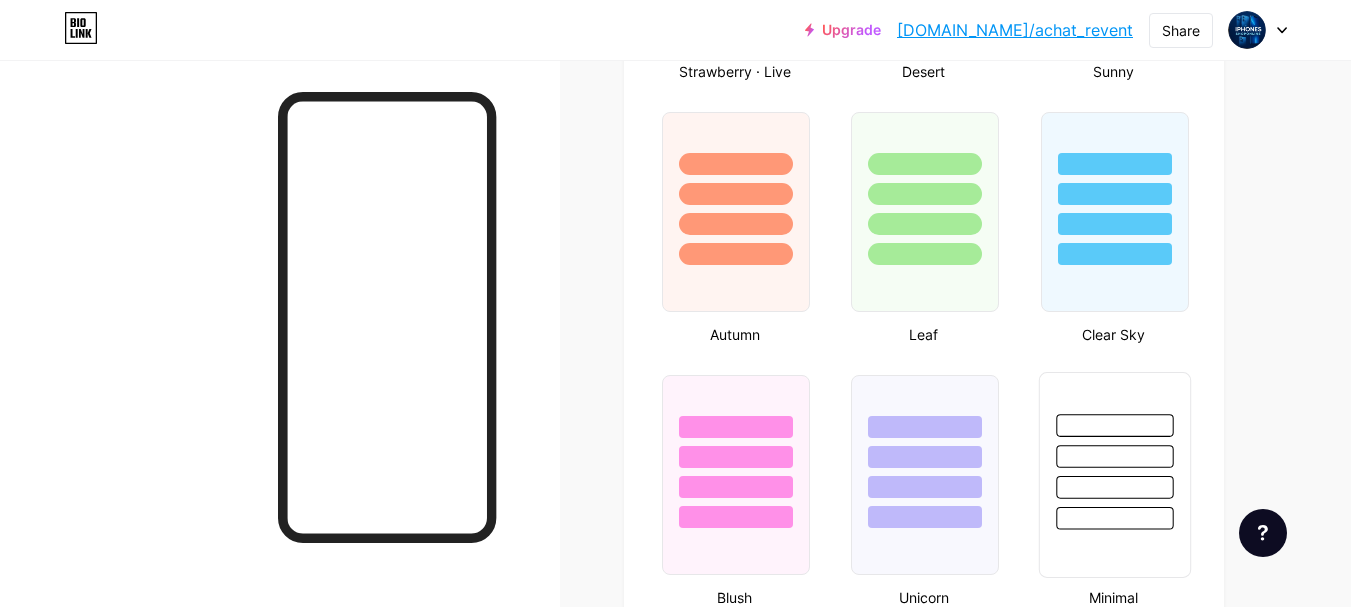 click at bounding box center (1114, 425) 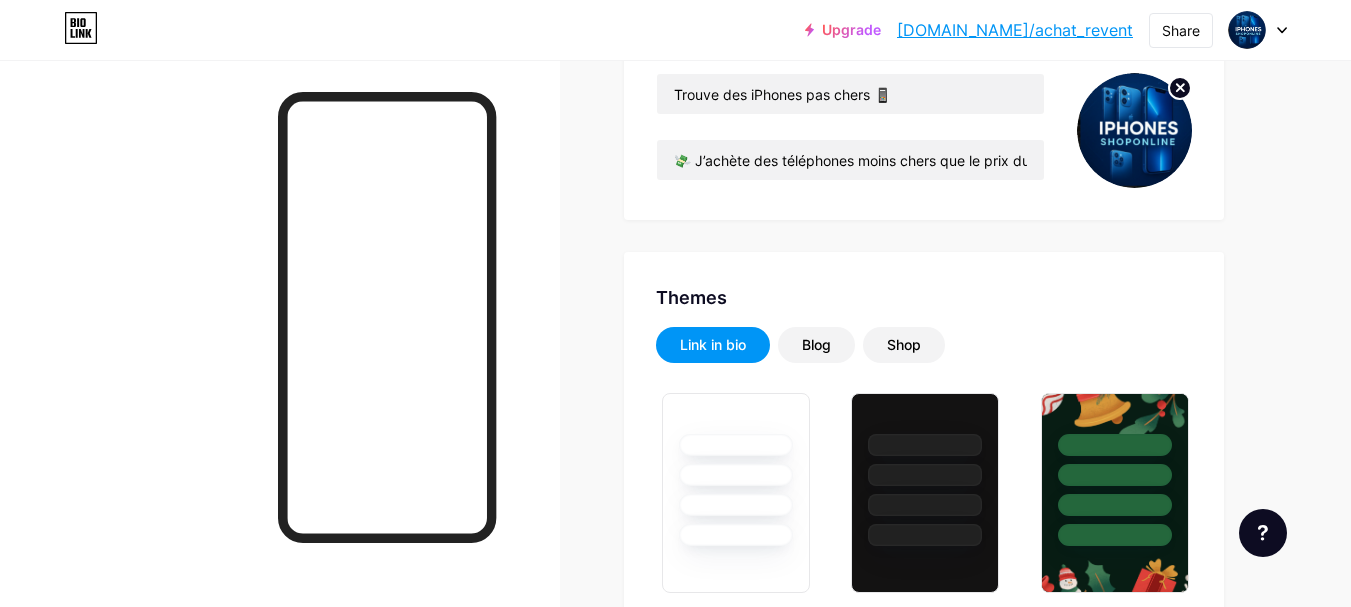 scroll, scrollTop: 300, scrollLeft: 0, axis: vertical 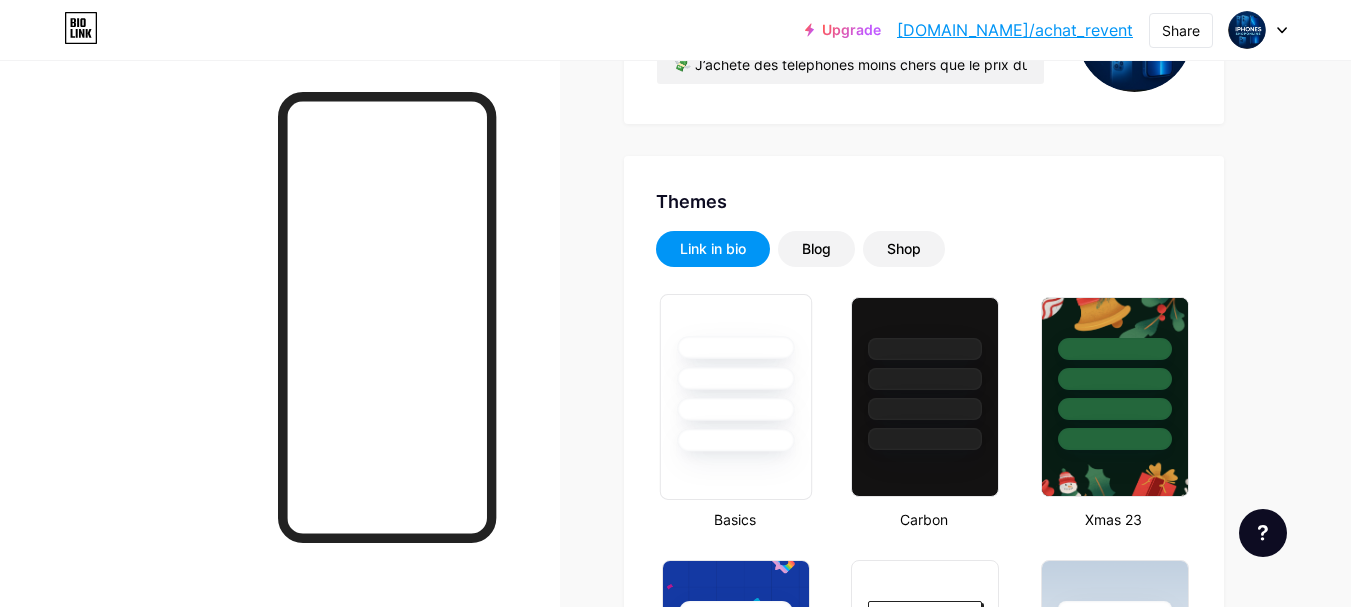 click at bounding box center [735, 378] 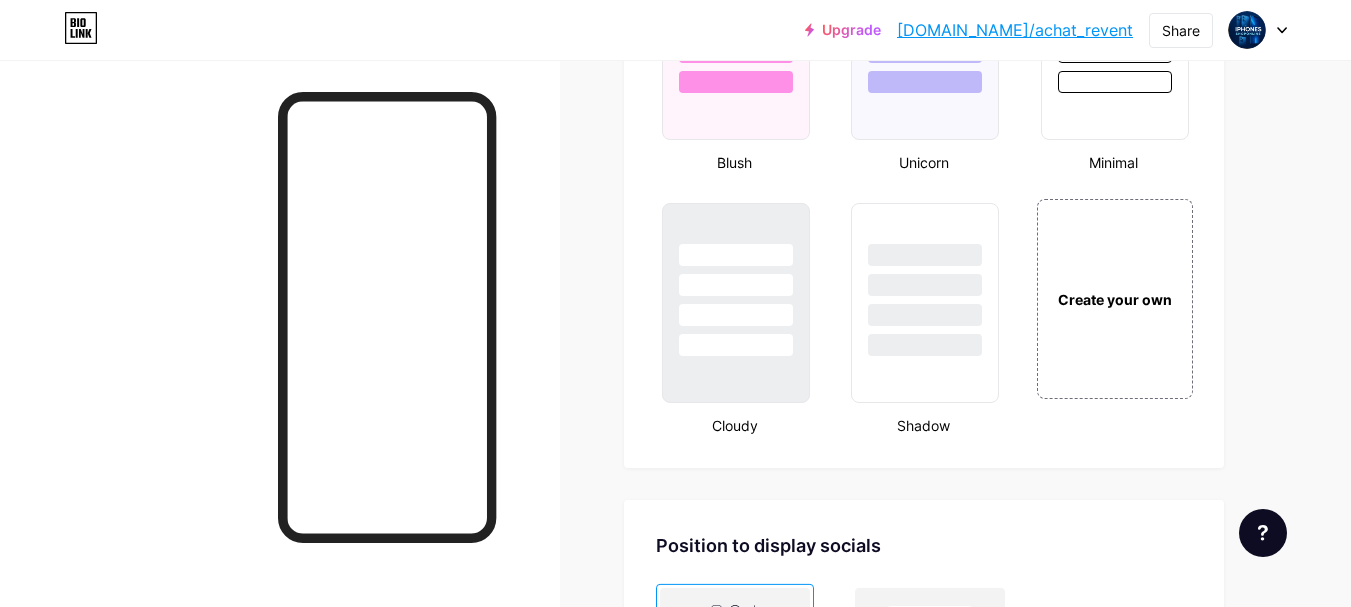 scroll, scrollTop: 2200, scrollLeft: 0, axis: vertical 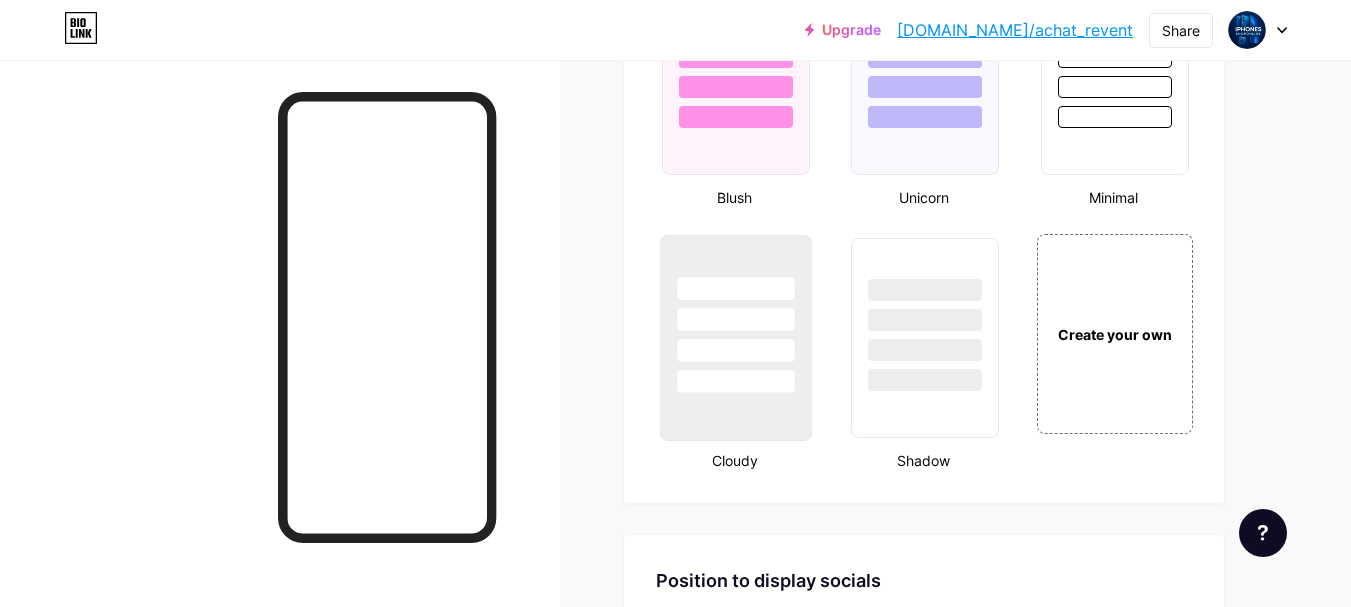 click at bounding box center [736, 338] 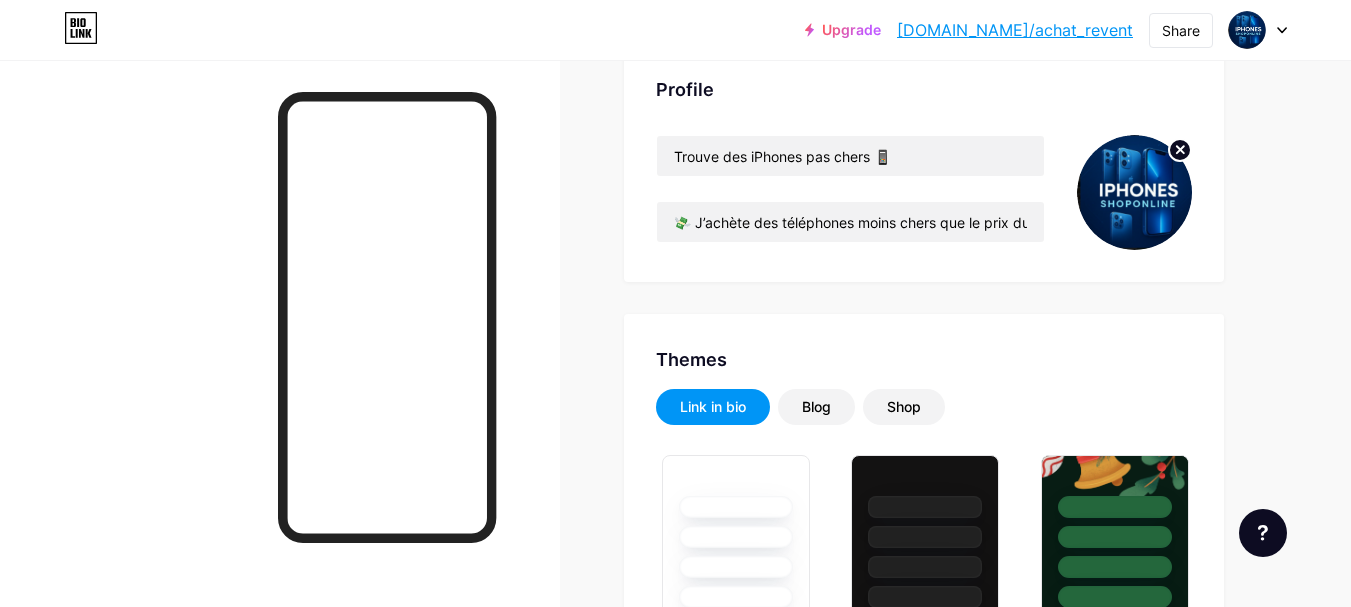 scroll, scrollTop: 0, scrollLeft: 0, axis: both 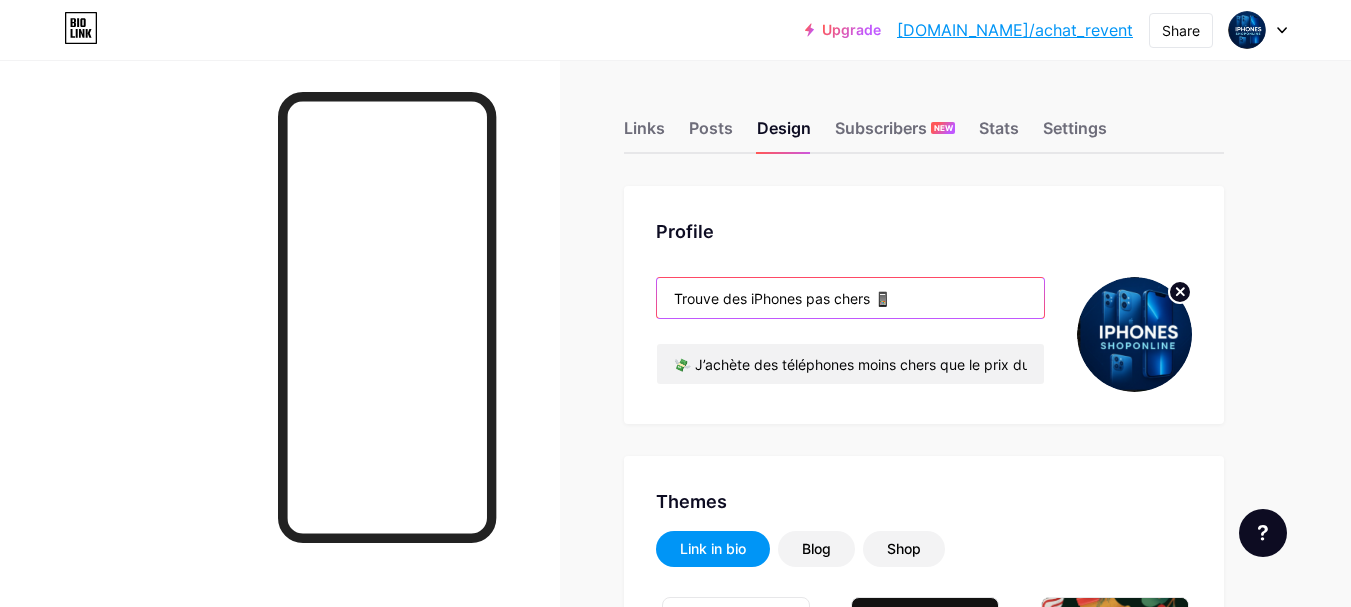 click on "Trouve des iPhones pas chers 📱" at bounding box center [850, 298] 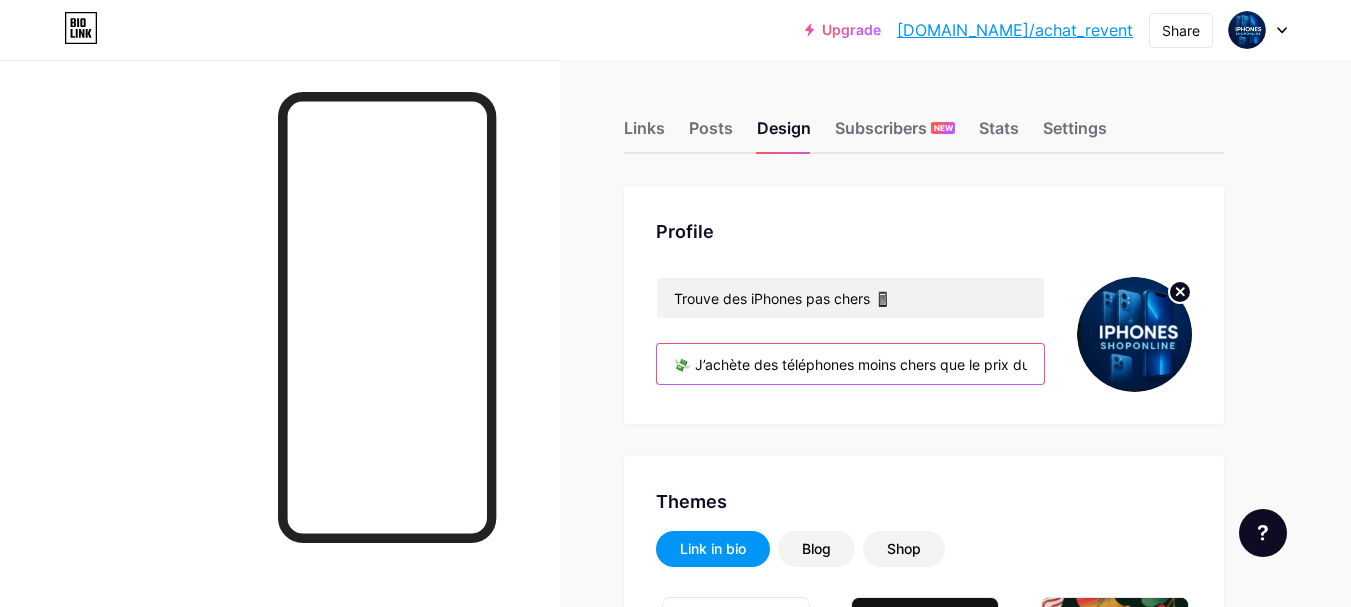 click on "💸 J’achète des téléphones moins chers que le prix du marché   🚀 Apprends à faire pareil avec mon bot" at bounding box center (850, 364) 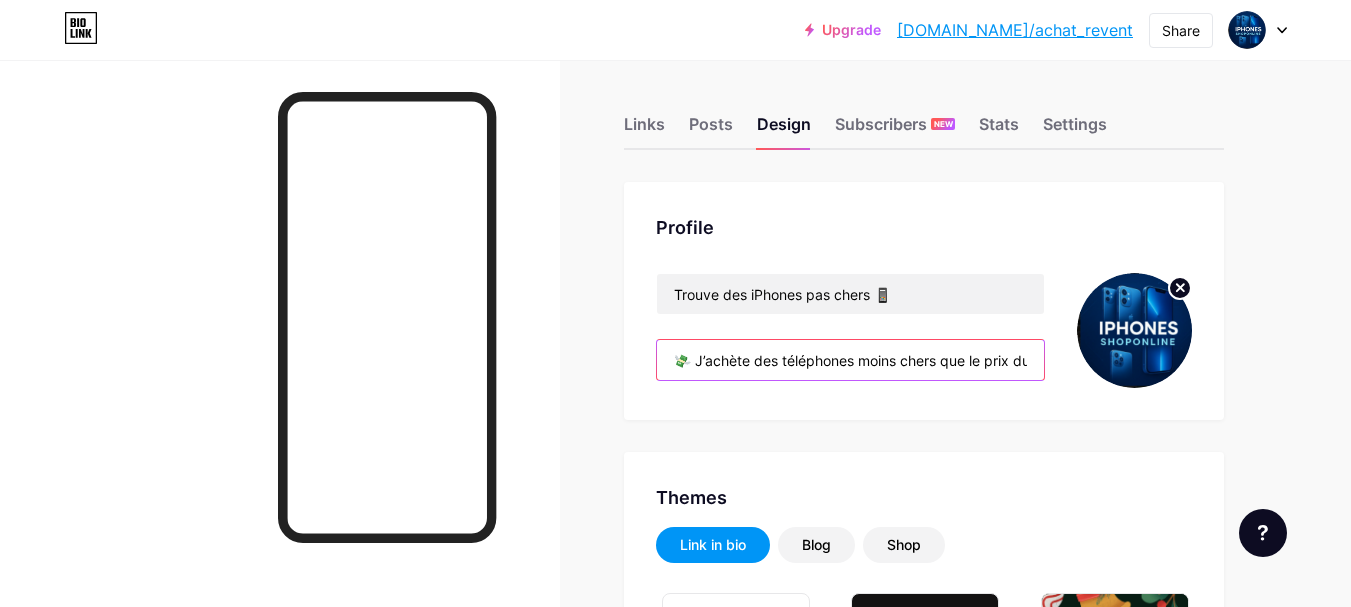 scroll, scrollTop: 0, scrollLeft: 0, axis: both 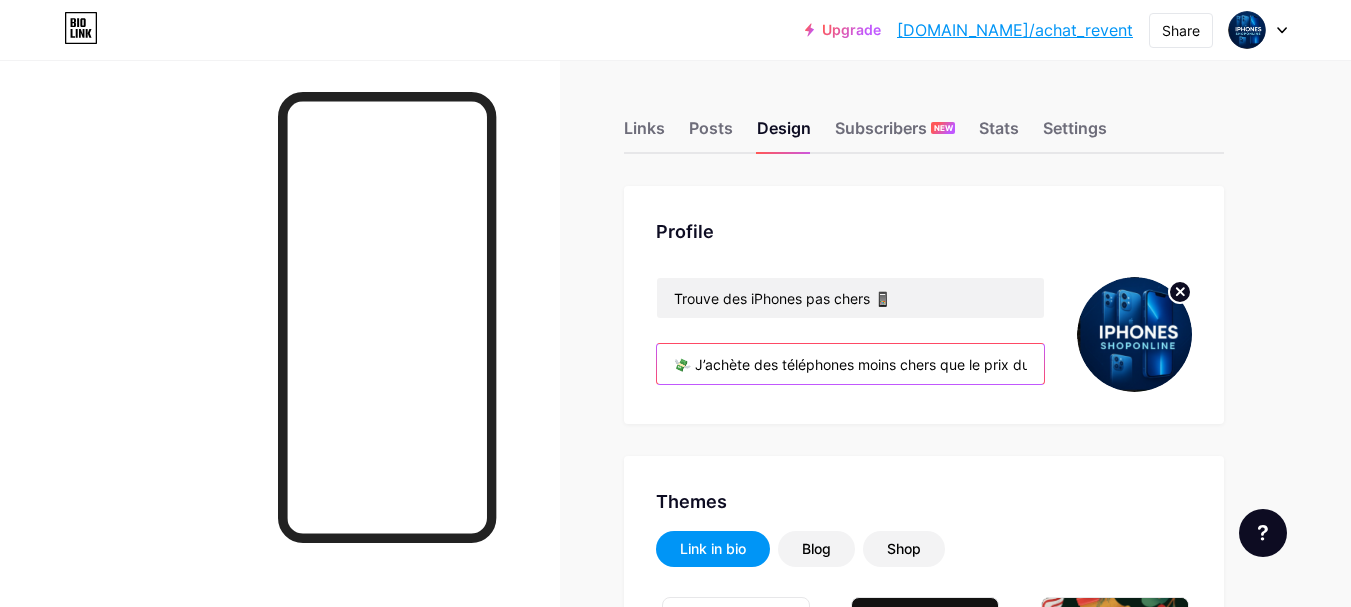 click on "💸 J’achète des téléphones moins chers que le prix du marché   🚀 Apprends à faire pareil avec mon bot" at bounding box center (850, 364) 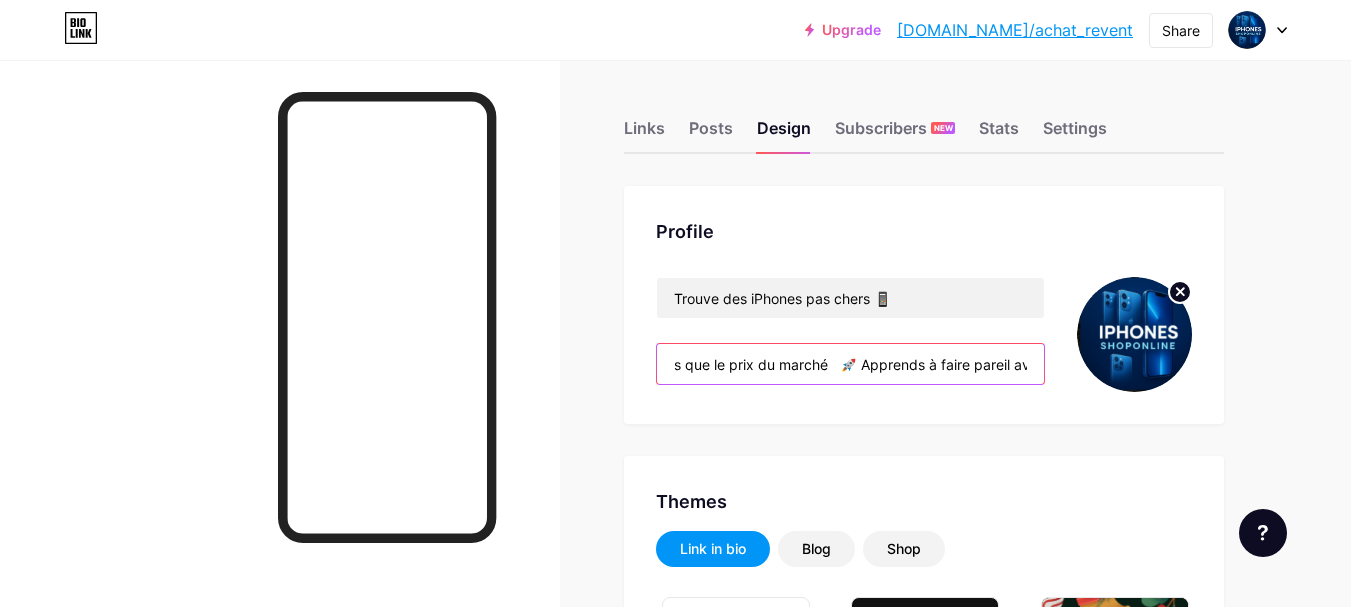 scroll, scrollTop: 0, scrollLeft: 336, axis: horizontal 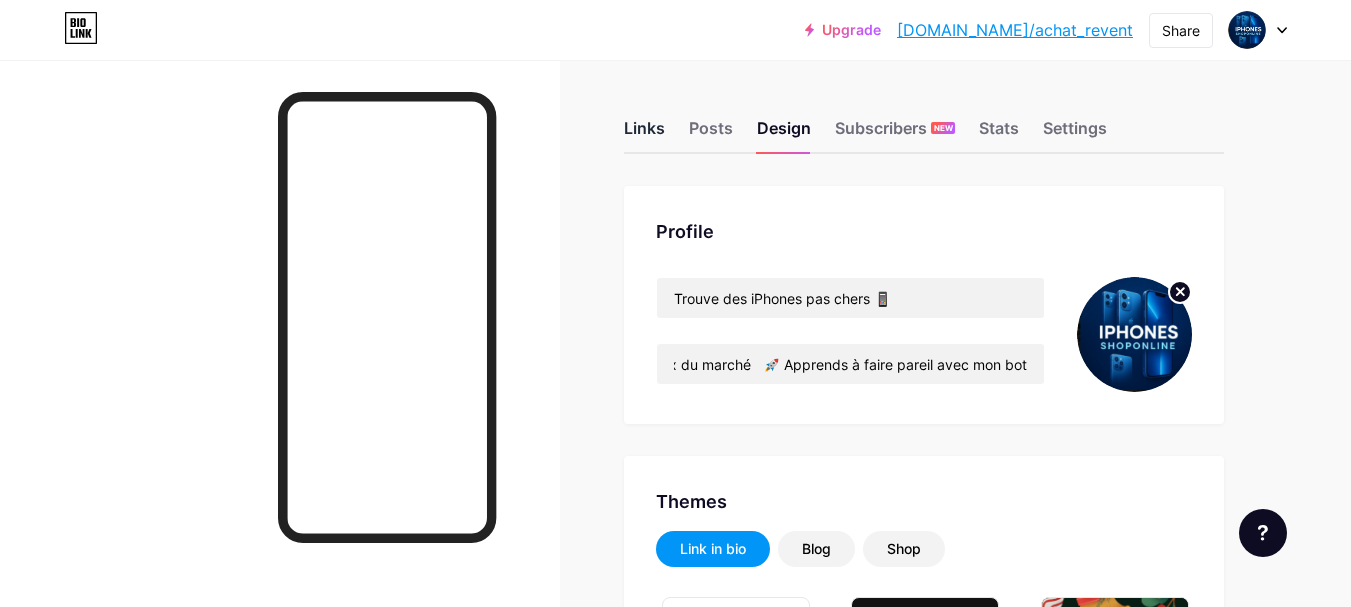 click on "Links" at bounding box center (644, 134) 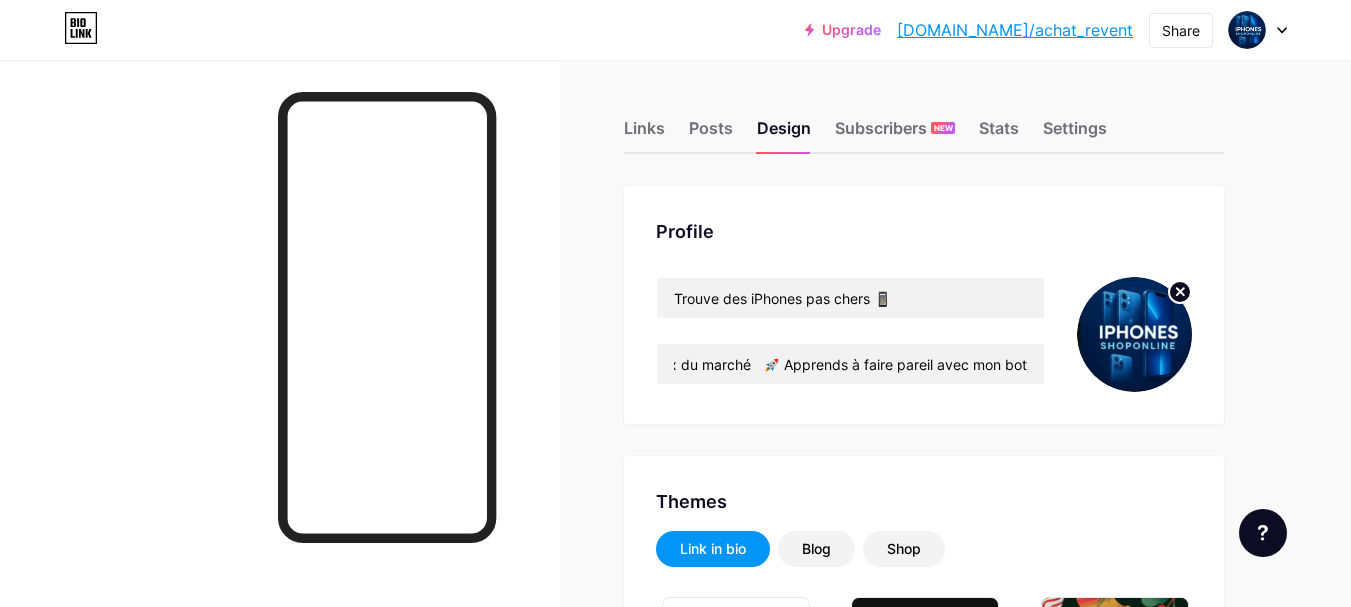 scroll, scrollTop: 0, scrollLeft: 0, axis: both 